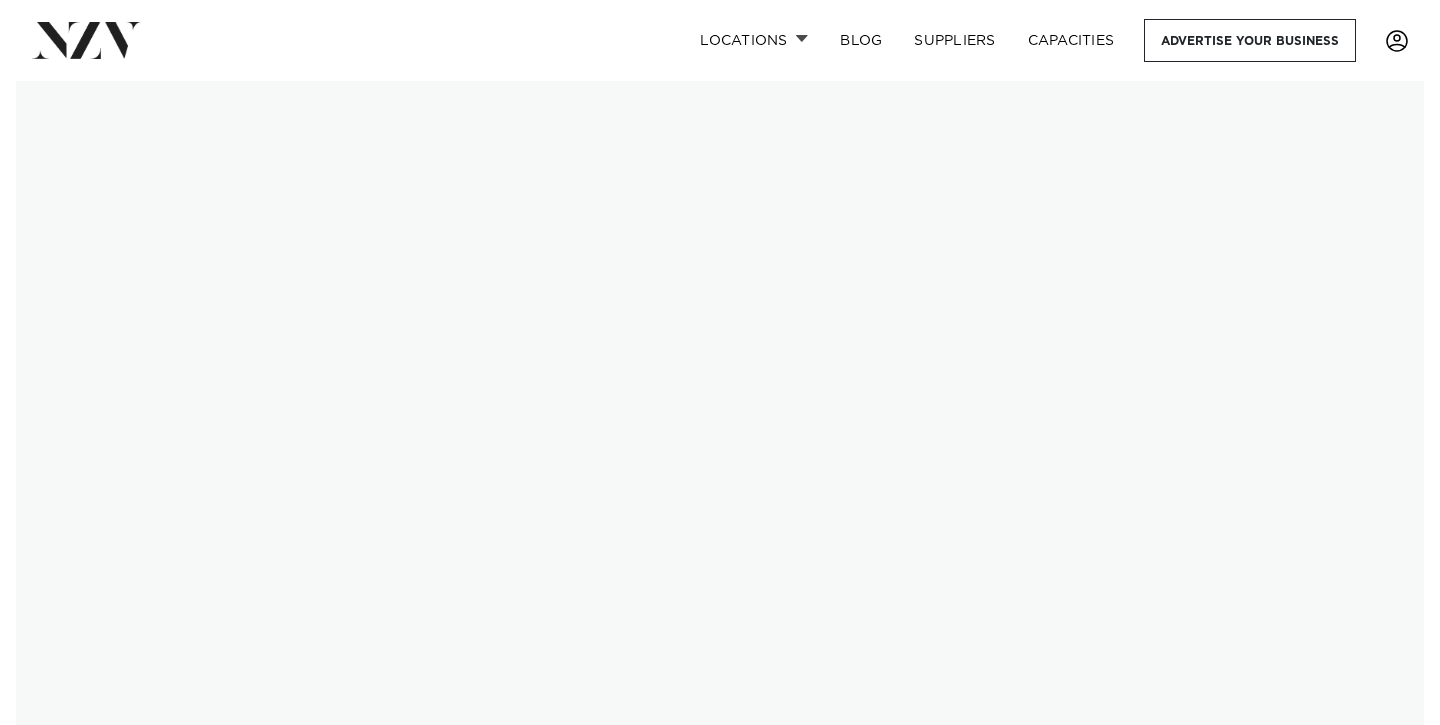 scroll, scrollTop: 0, scrollLeft: 0, axis: both 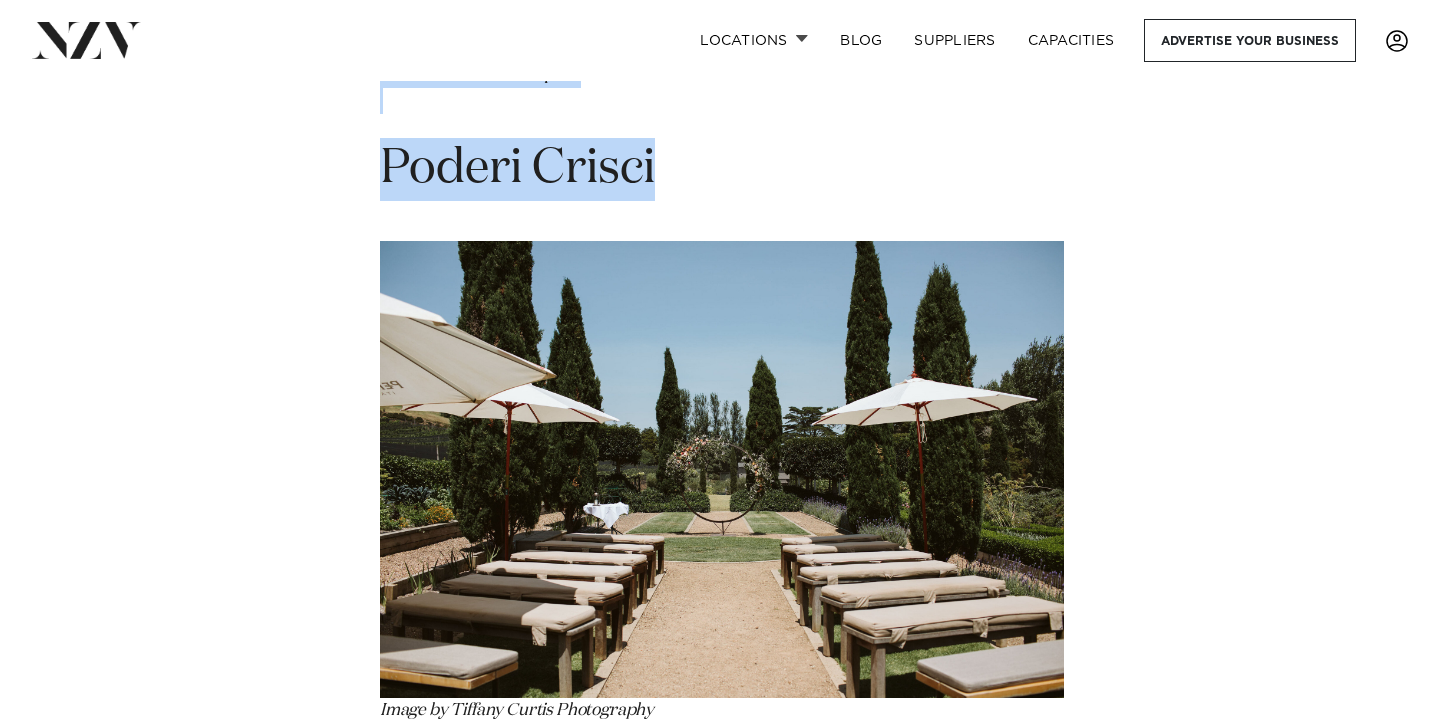 drag, startPoint x: 681, startPoint y: 173, endPoint x: 360, endPoint y: 174, distance: 321.00156 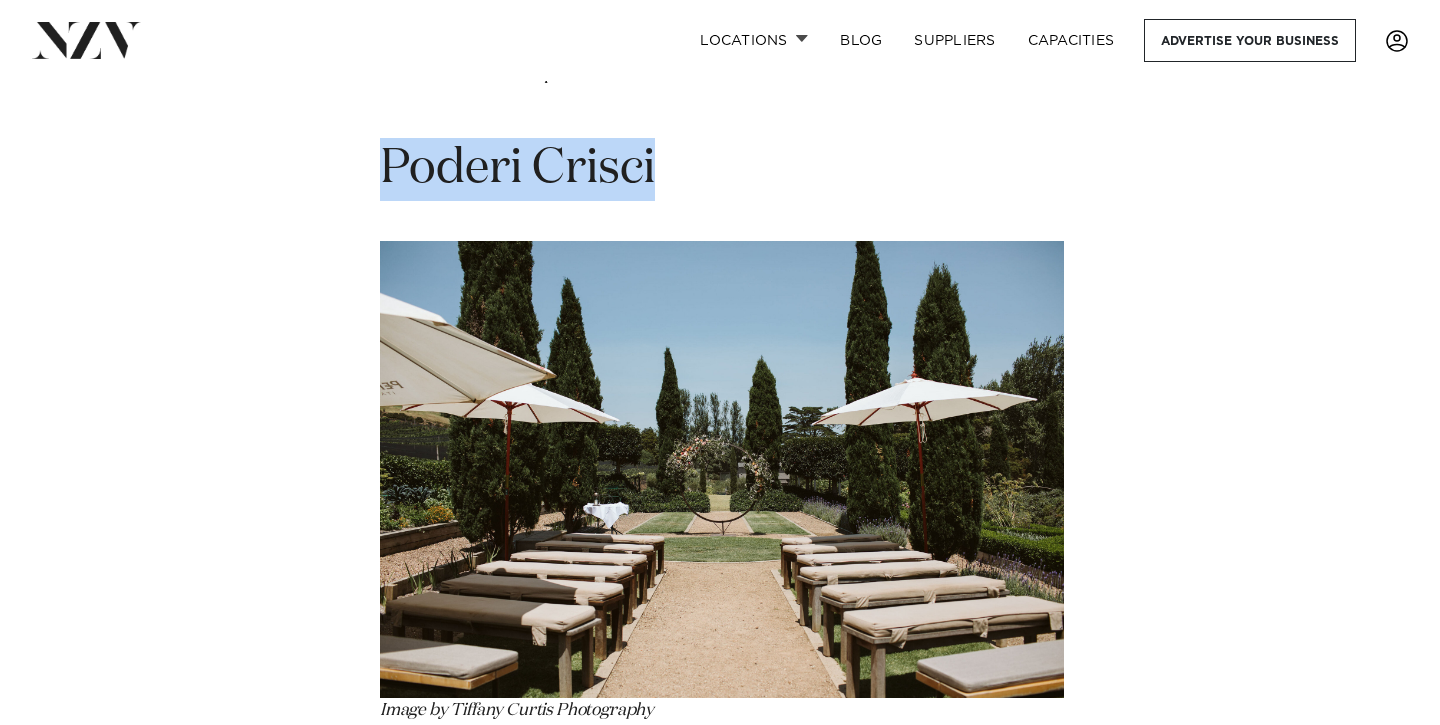 copy on "Poderi Crisci" 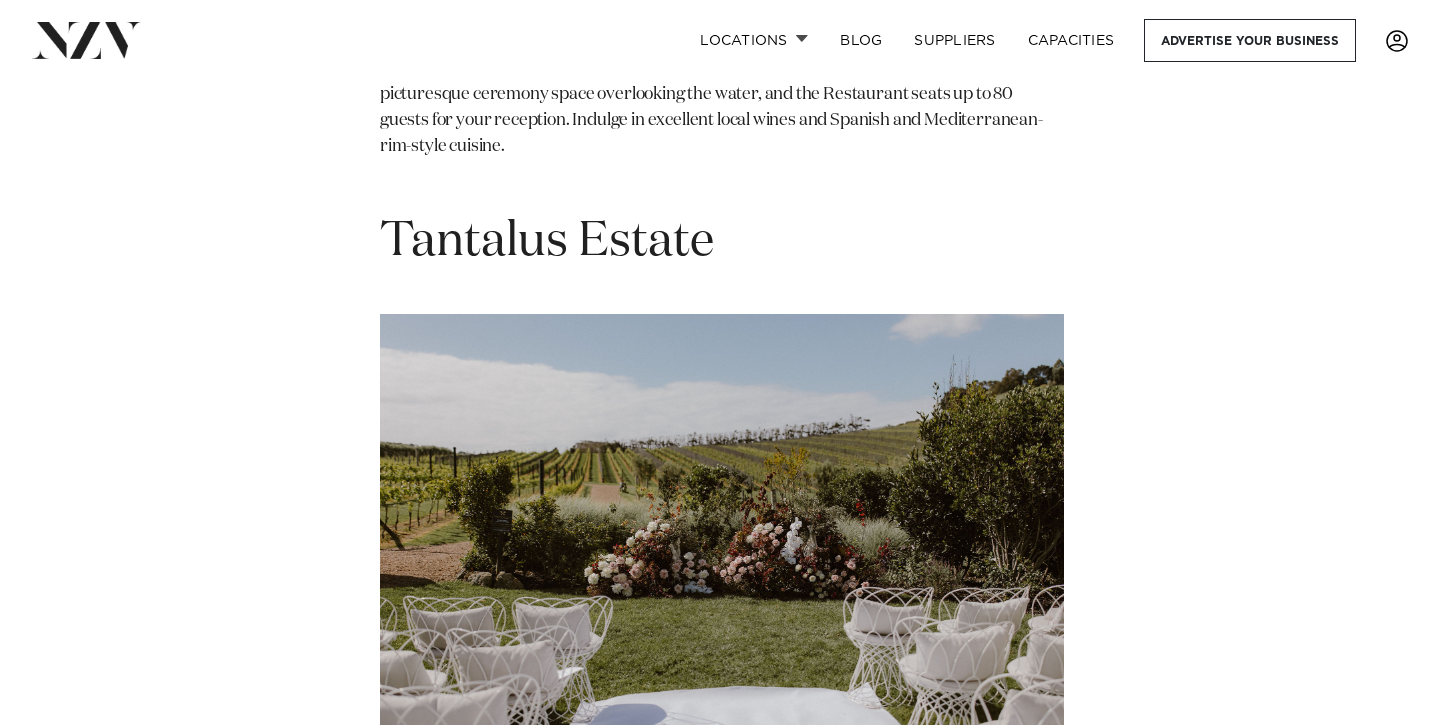 scroll, scrollTop: 5560, scrollLeft: 0, axis: vertical 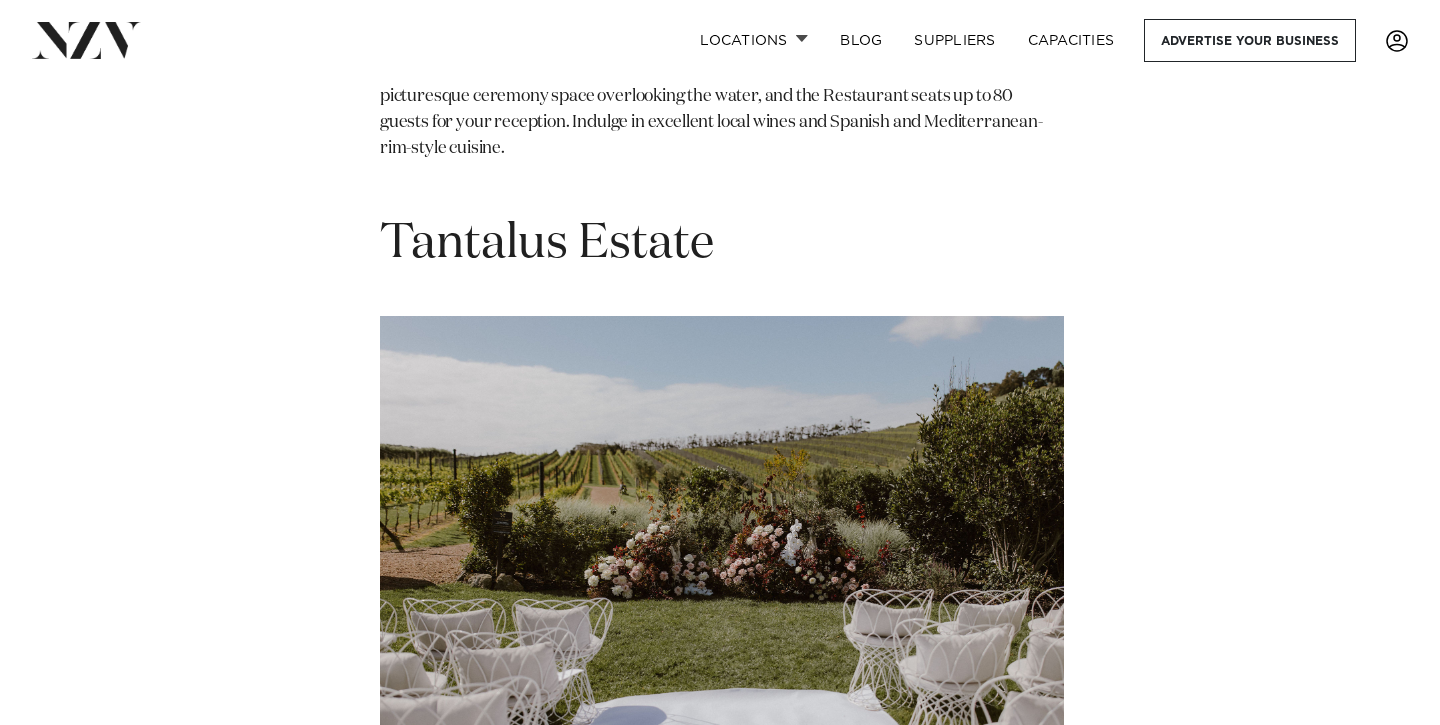 drag, startPoint x: 779, startPoint y: 278, endPoint x: 378, endPoint y: 276, distance: 401.00497 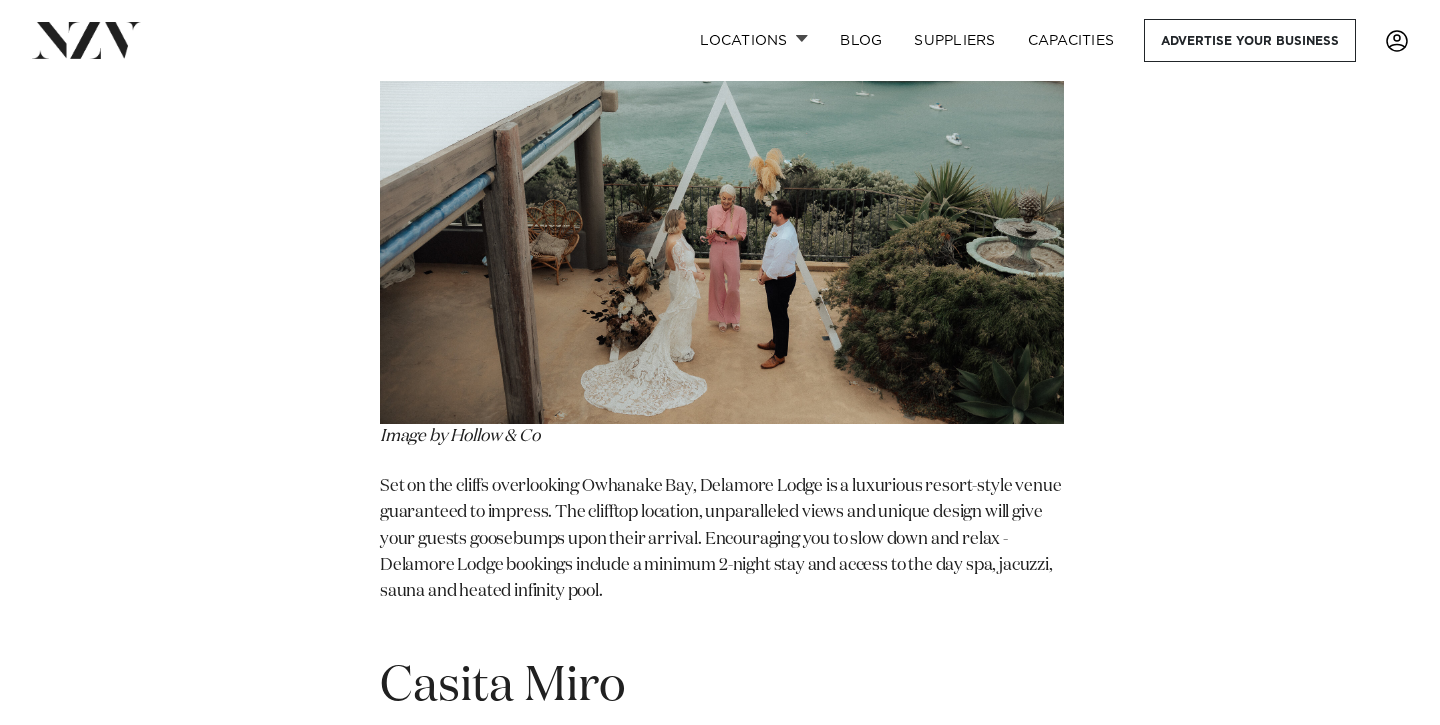 scroll, scrollTop: 4036, scrollLeft: 0, axis: vertical 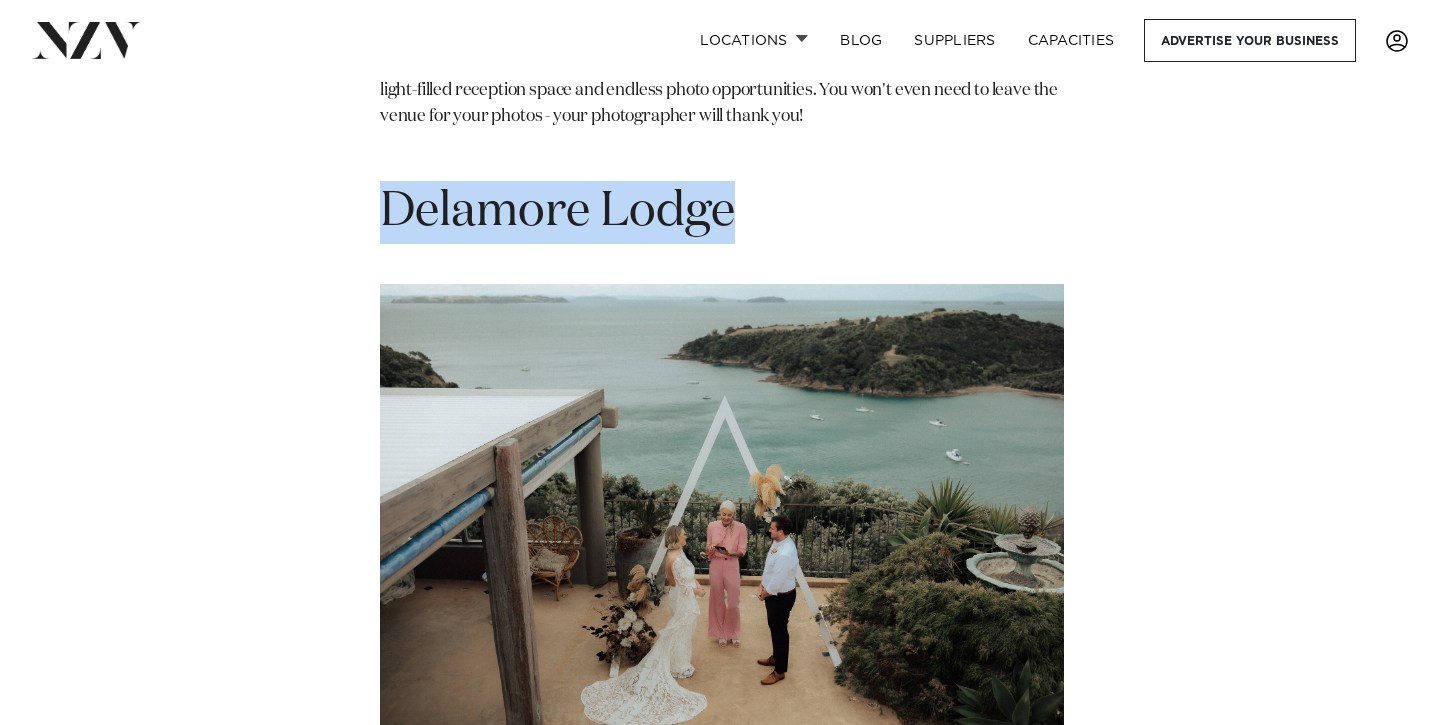drag, startPoint x: 766, startPoint y: 238, endPoint x: 383, endPoint y: 218, distance: 383.52185 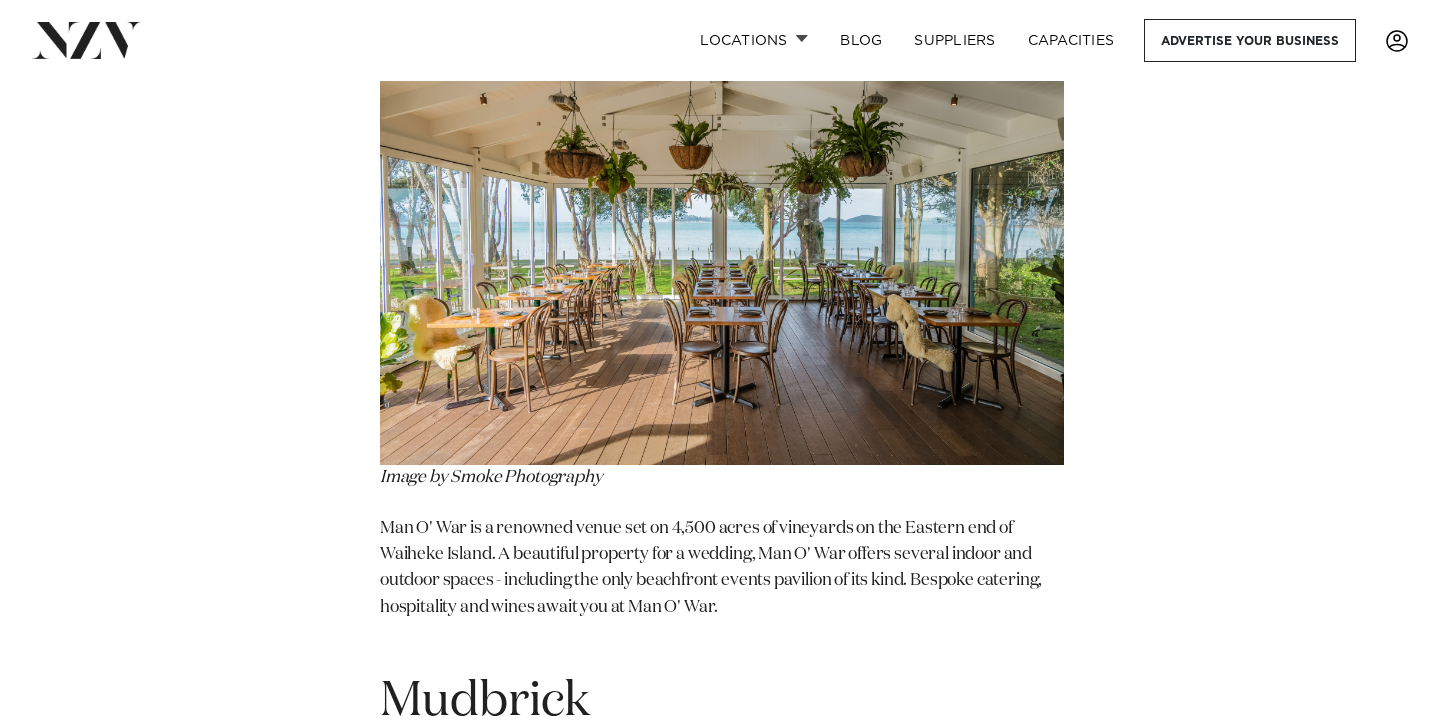 click on "Man O' War
Image by Smoke Photography
Man O' War is a renowned venue set on 4,500 acres of vineyards on the Eastern end of Waiheke Island. A beautiful property for a wedding, Man O' War offers several indoor and outdoor spaces - including the only beachfront events pavilion of its kind. Bespoke catering, hospitality and wines await you at Man O' War.
Mudbrick
Image by  Samantha Donaldson
Mudbrick is a destination wedding venue that's effortlessly within reach. Set on a hill just five minutes from the ferry terminal, Mudbrick offers the most unadulterated views of the Hauraki Gulf and Waiheke Island. The property has many beautiful ceremony locations, a light-filled reception space and endless photo opportunities. You won't even need to leave the venue for your photos - your photographer will thank you!
Delamore Lodge
Image by Hollow & Co
Casita Miro
Image sourced from Casita Miro
Tantalus Estate
Poderi Crisci" at bounding box center (720, 3733) 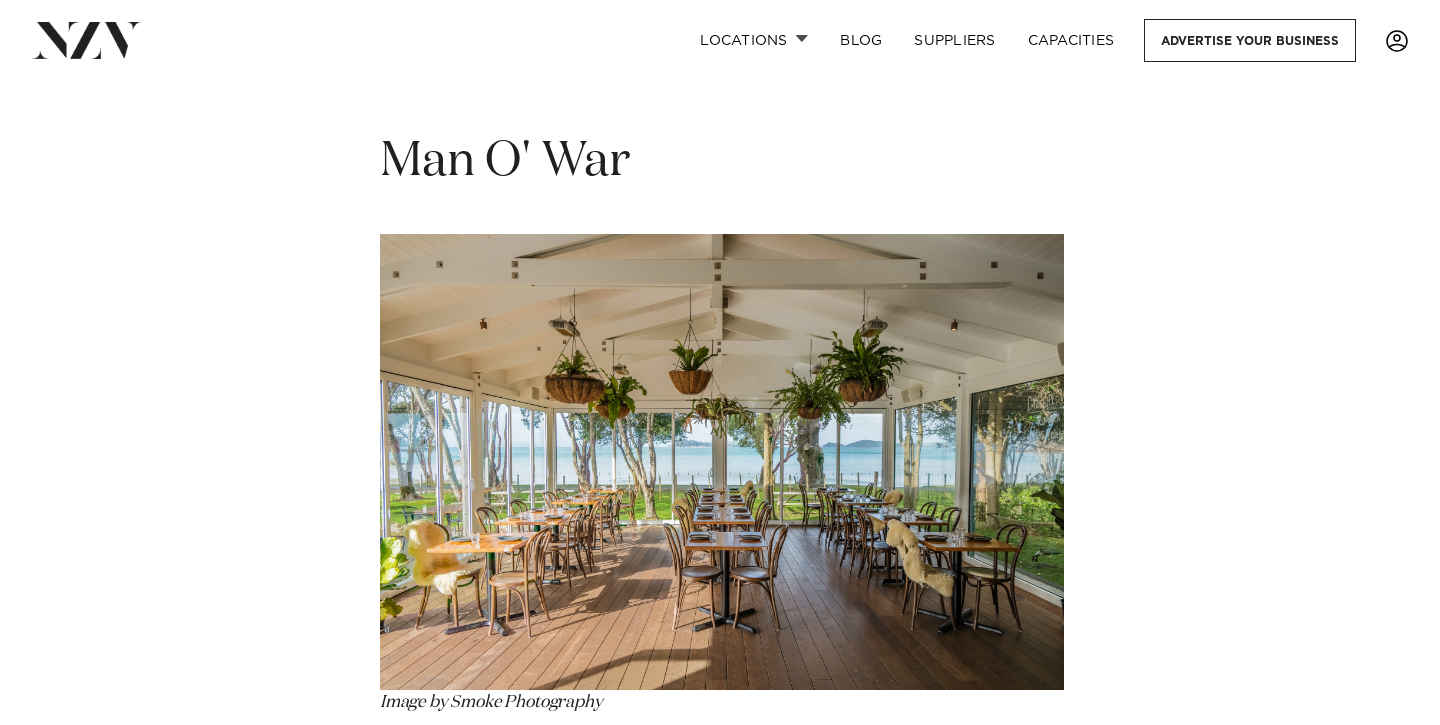 scroll, scrollTop: 2486, scrollLeft: 0, axis: vertical 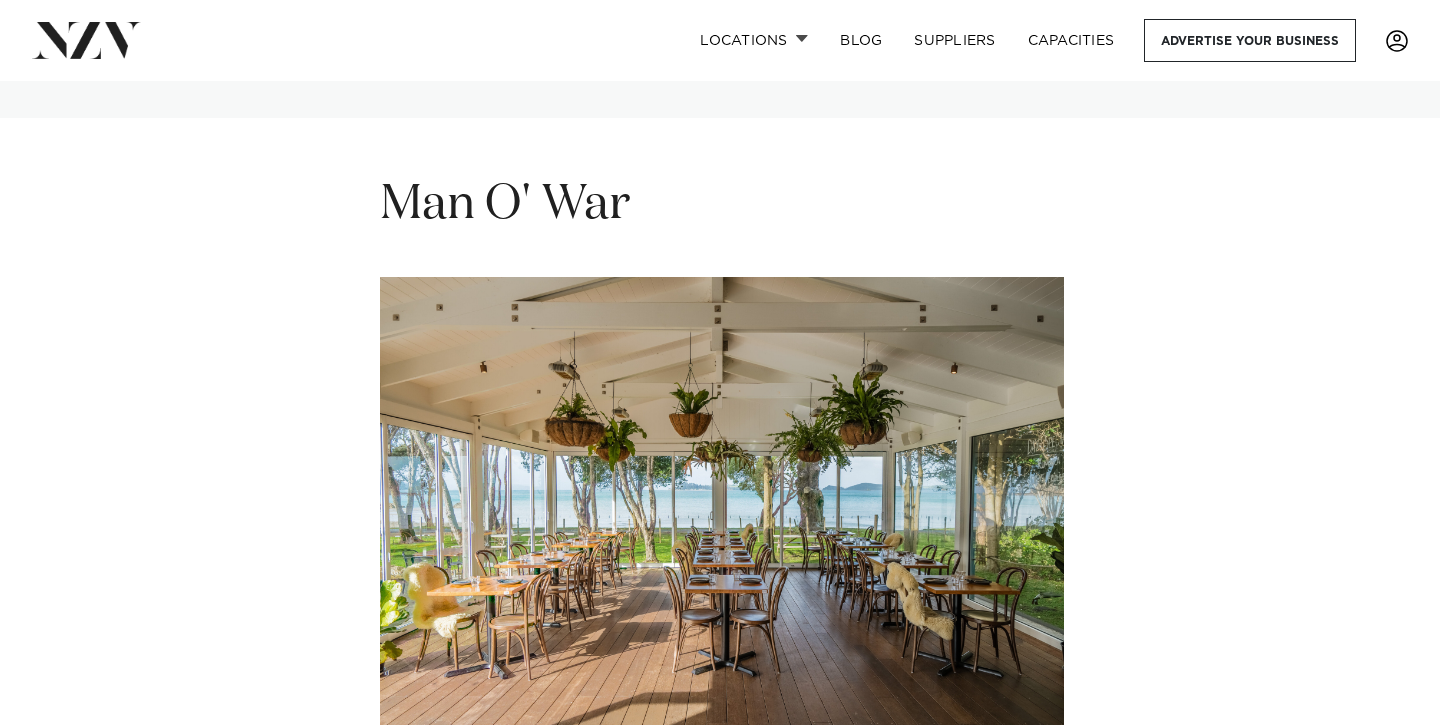 drag, startPoint x: 636, startPoint y: 197, endPoint x: 392, endPoint y: 214, distance: 244.59149 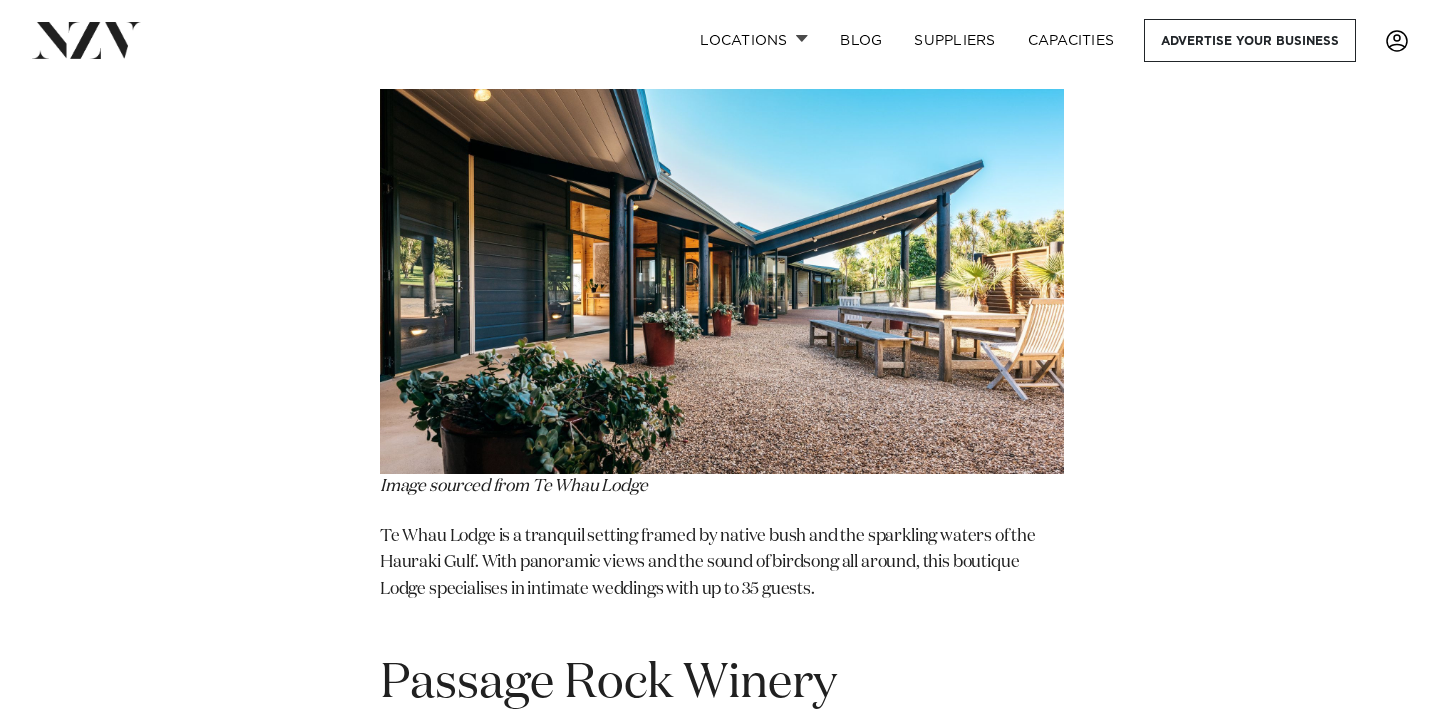 scroll, scrollTop: 8912, scrollLeft: 0, axis: vertical 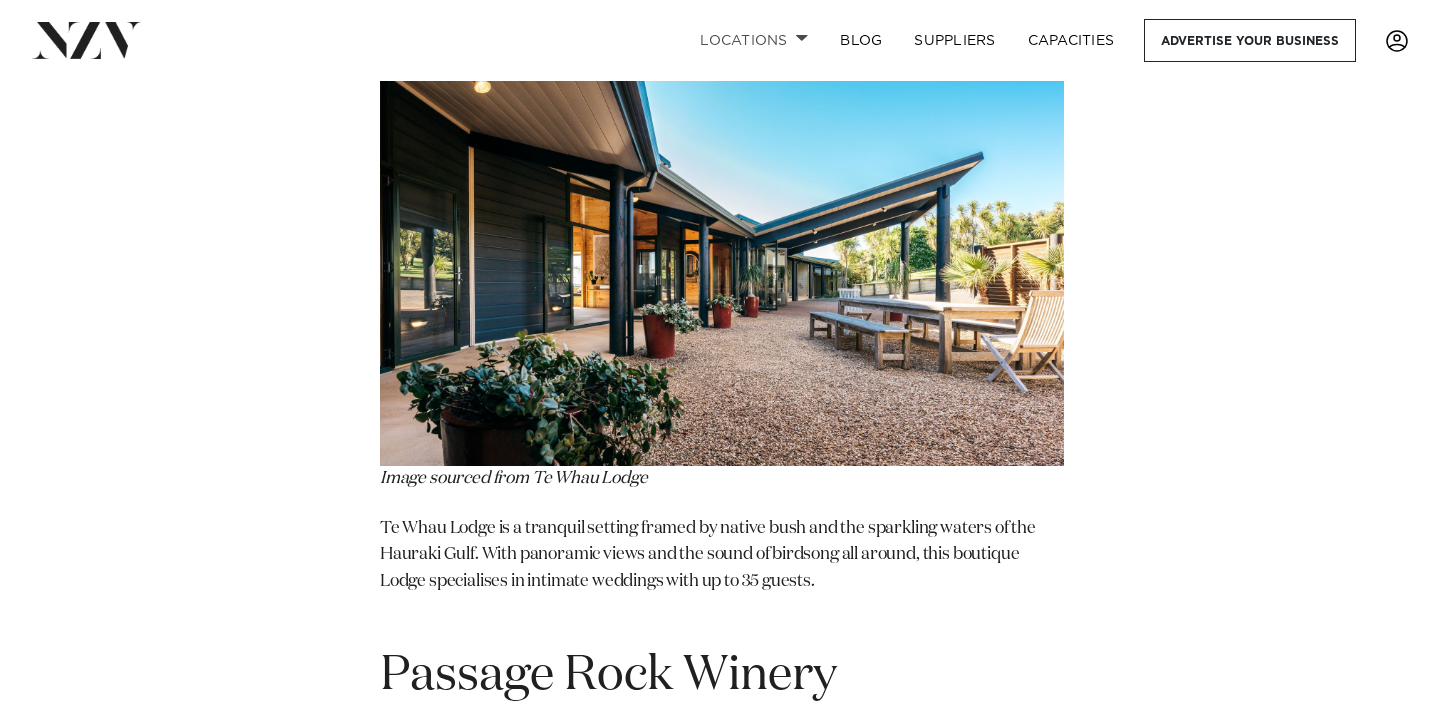click on "Locations" at bounding box center (754, 40) 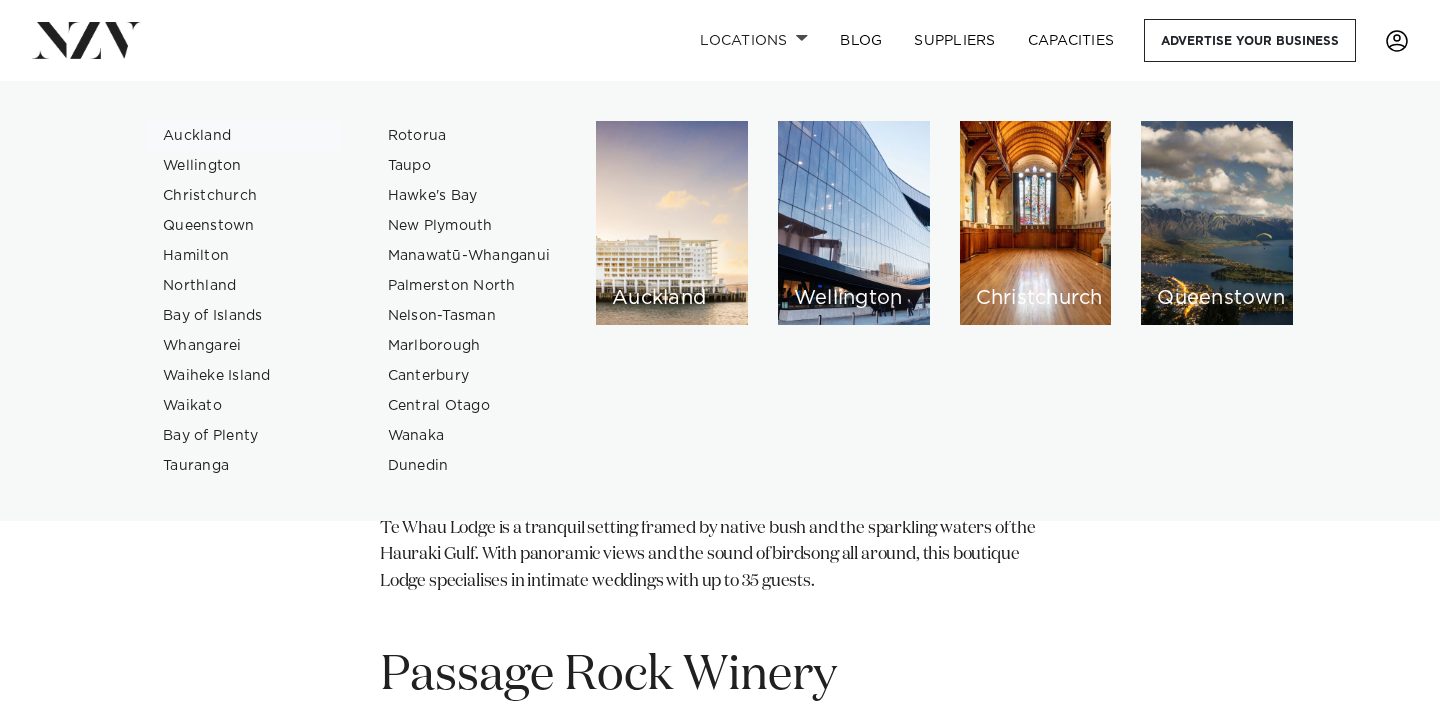 click on "Auckland" at bounding box center [244, 136] 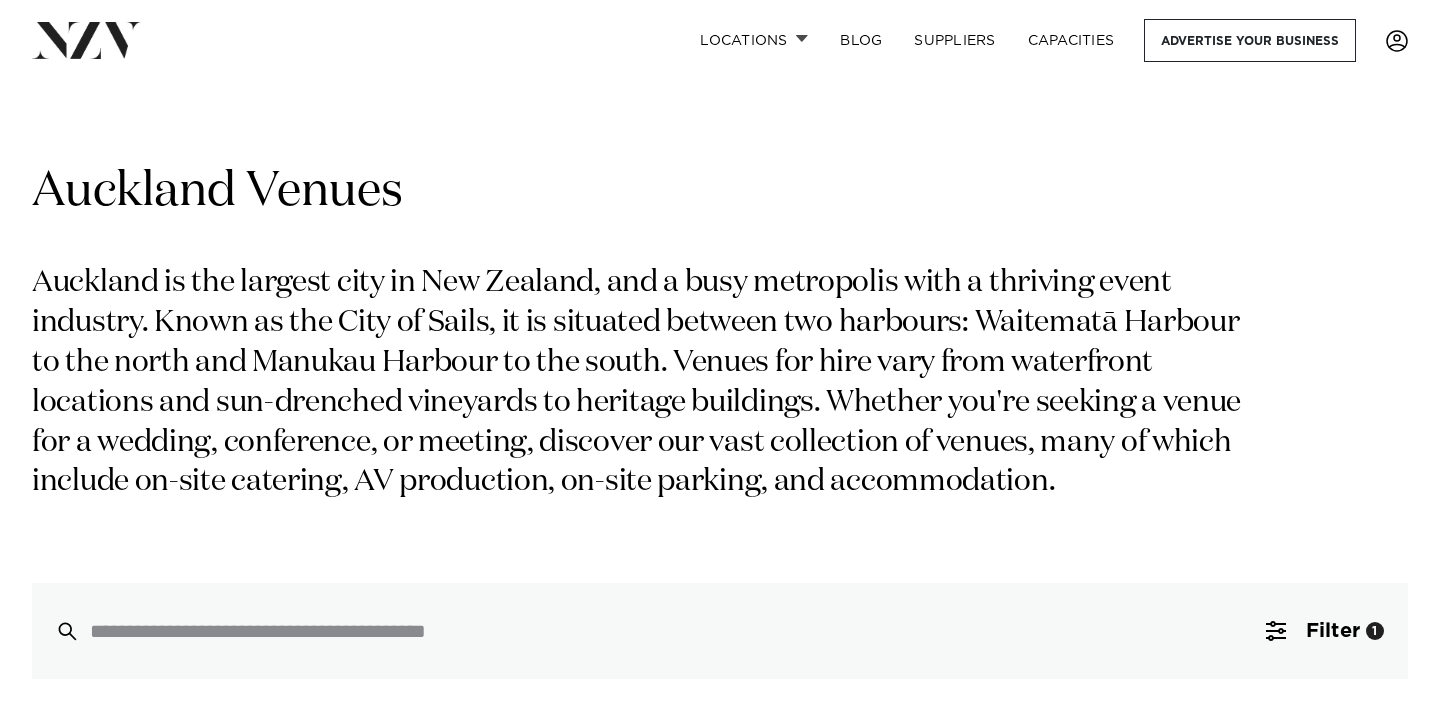 scroll, scrollTop: 0, scrollLeft: 0, axis: both 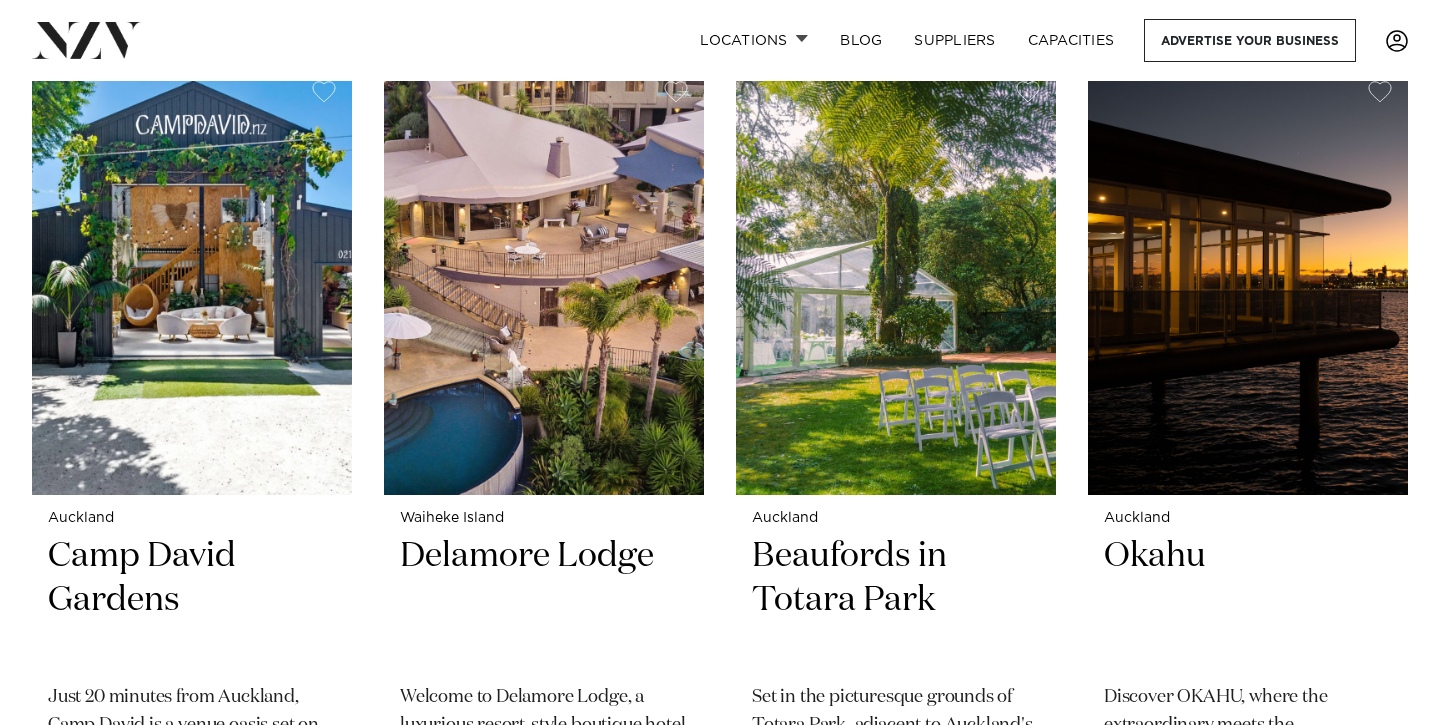click on "Showing 119 results  for Auckland Venues
Auckland is the largest city in New Zealand, and a busy metropolis with a thriving event industry. Known as the City of Sails, it is situated between two harbours: Waitematā Harbour to the north and Manukau Harbour to the south. Venues for hire vary from waterfront locations and sun-drenched vineyards to heritage buildings. Whether you're seeking a venue for a wedding, conference, or meeting, discover our vast collection of venues, many of which include on-site catering, AV production, on-site parking, and accommodation.
Auckland
Settlers Country Manor" at bounding box center (720, -10260) 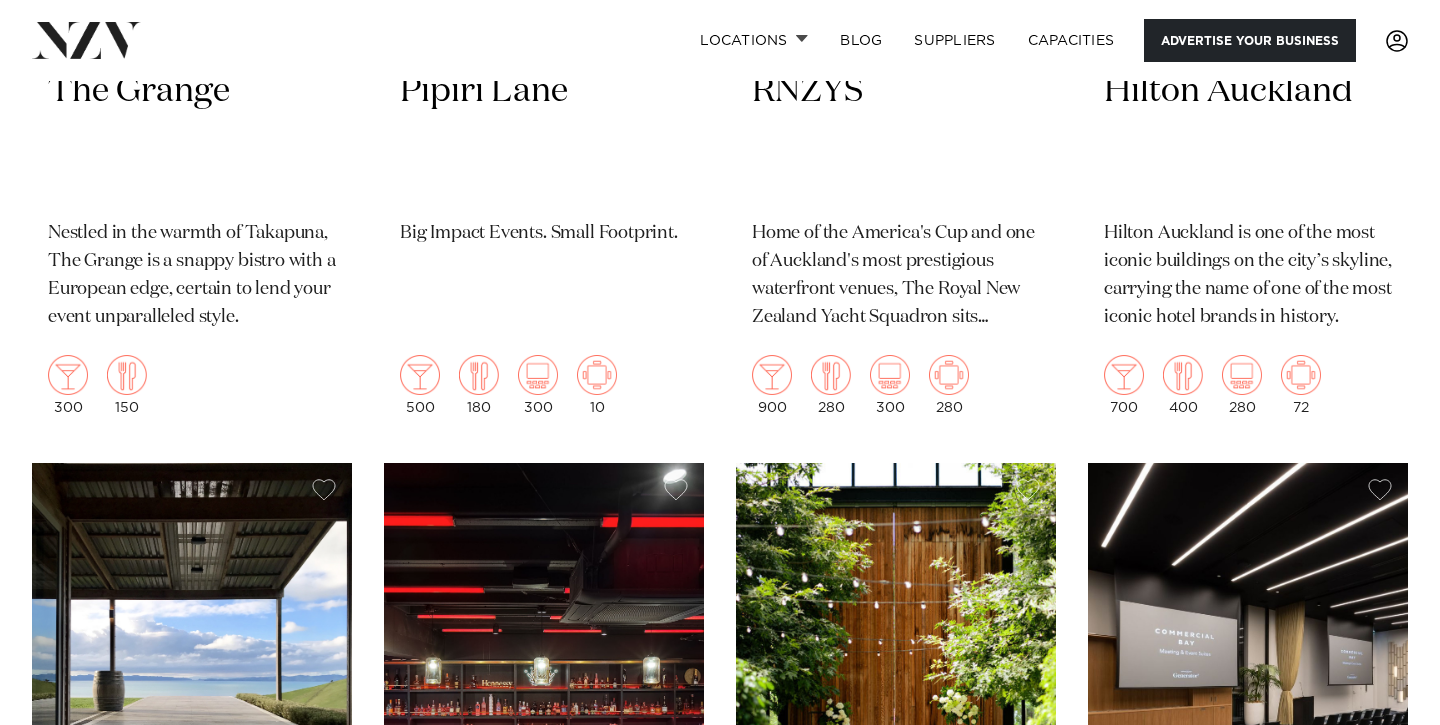 scroll, scrollTop: 5576, scrollLeft: 0, axis: vertical 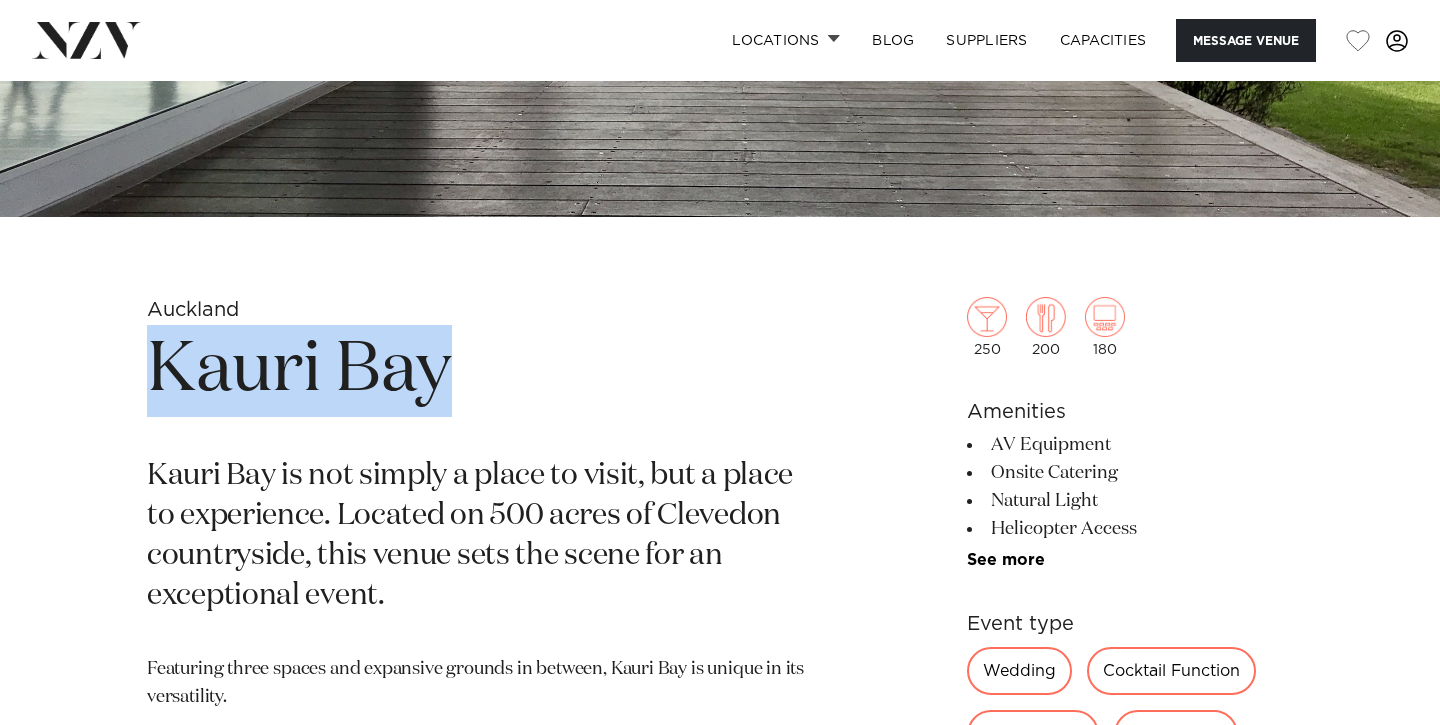 drag, startPoint x: 462, startPoint y: 382, endPoint x: 169, endPoint y: 380, distance: 293.00684 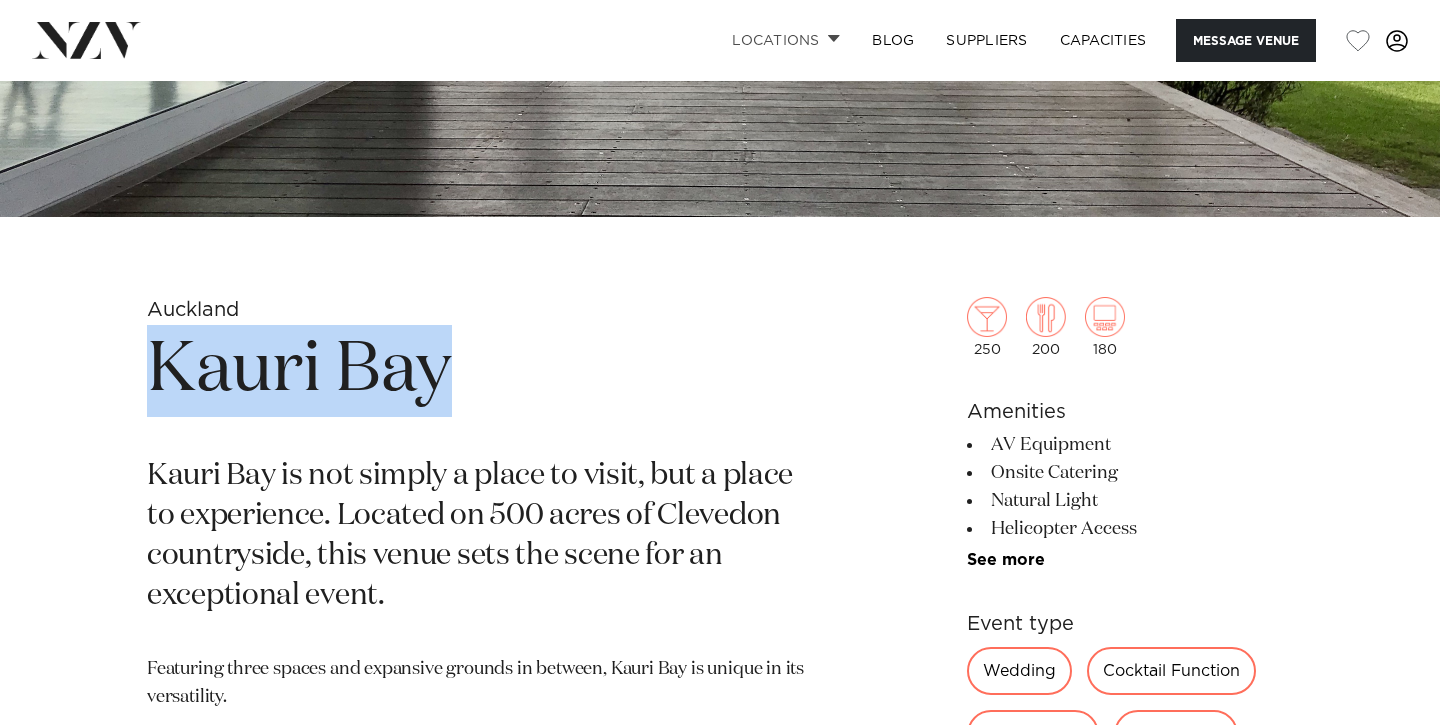 copy on "Kauri Bay" 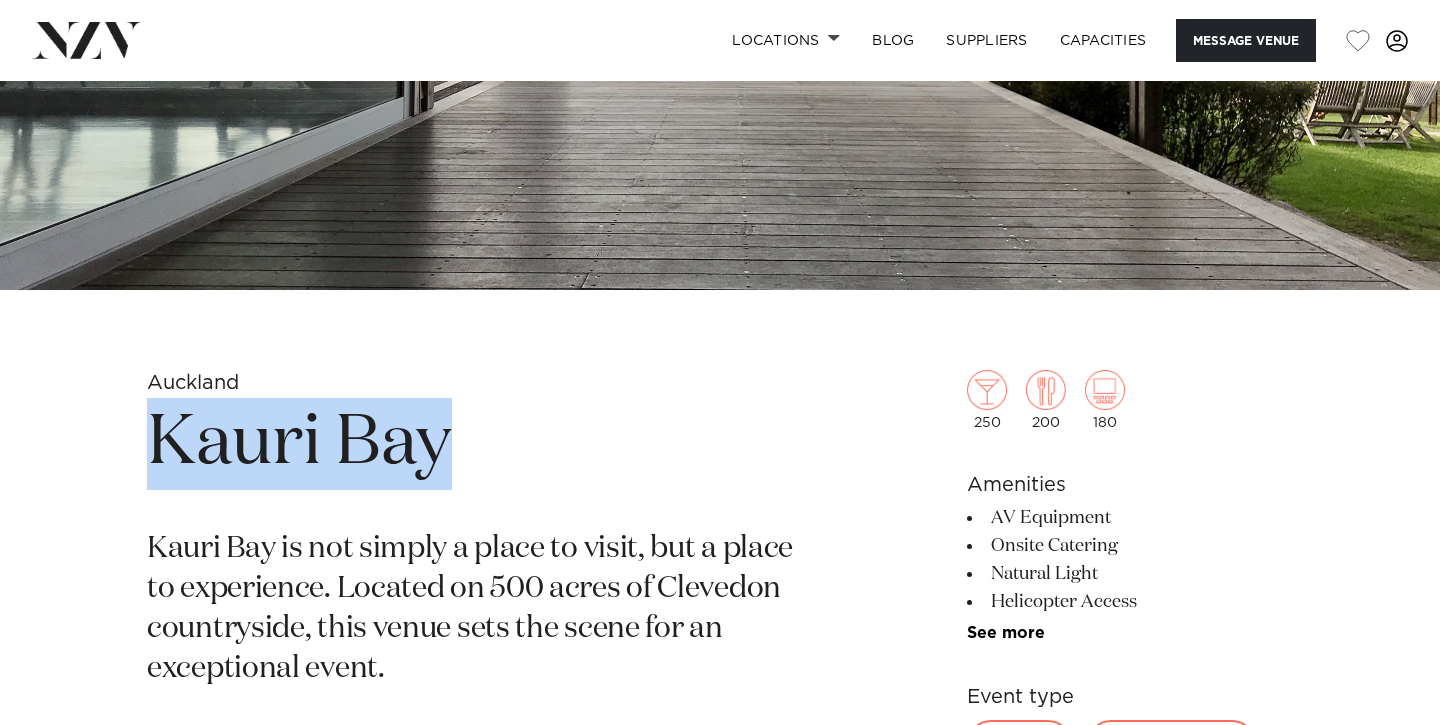 scroll, scrollTop: 476, scrollLeft: 0, axis: vertical 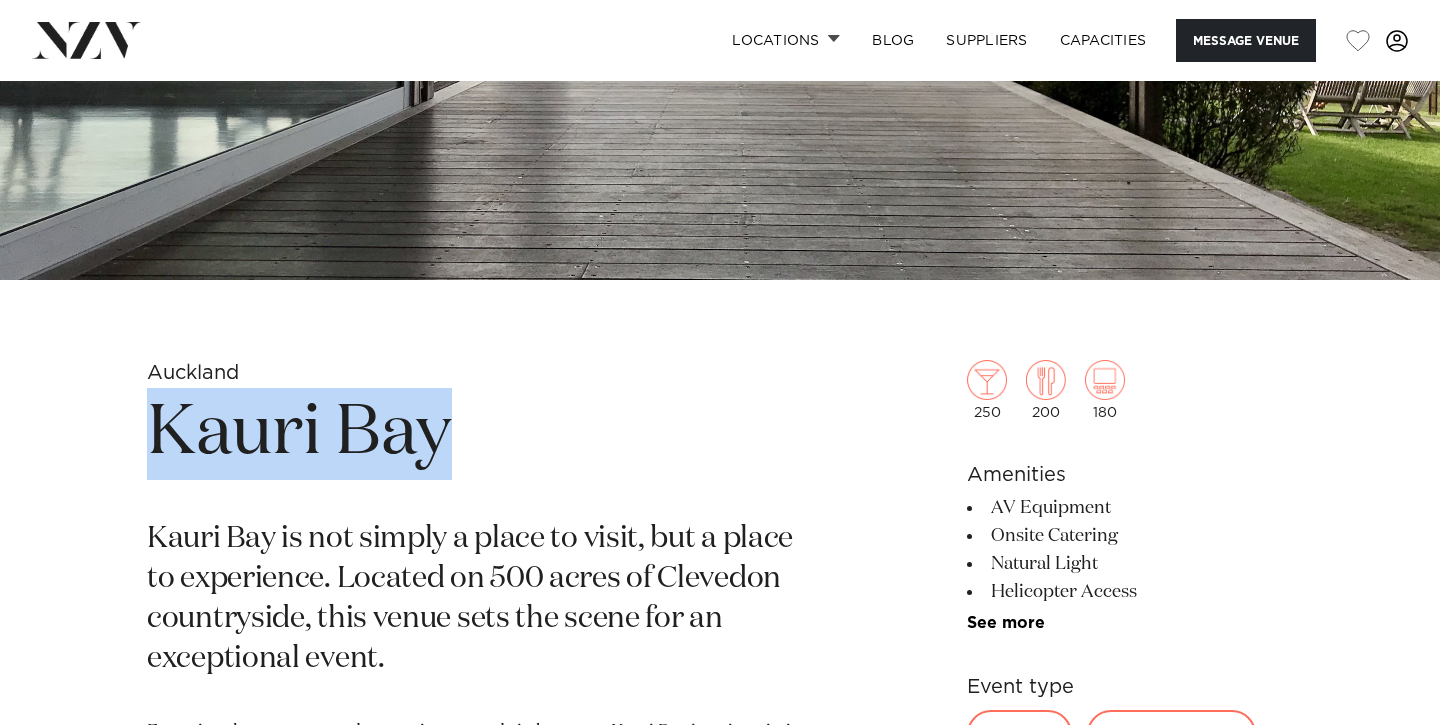 copy on "Kauri Bay" 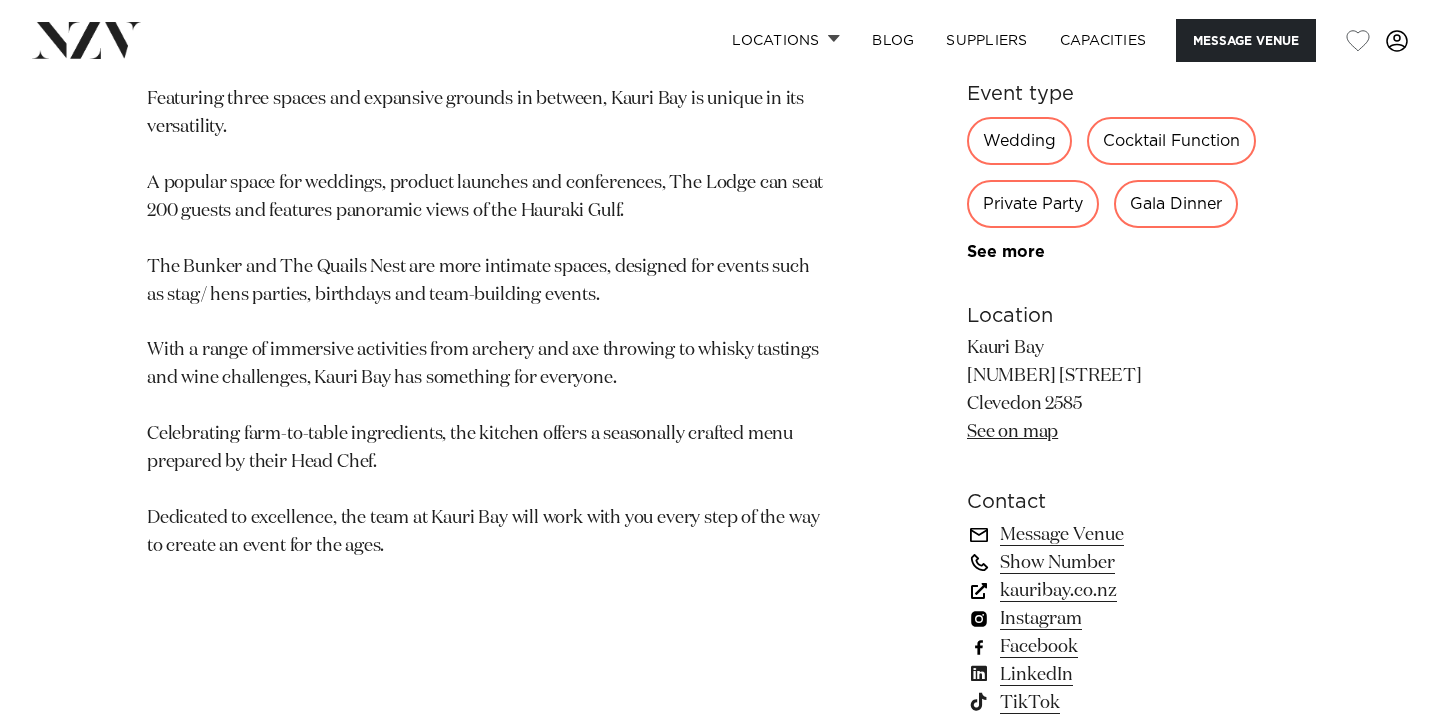 scroll, scrollTop: 1200, scrollLeft: 0, axis: vertical 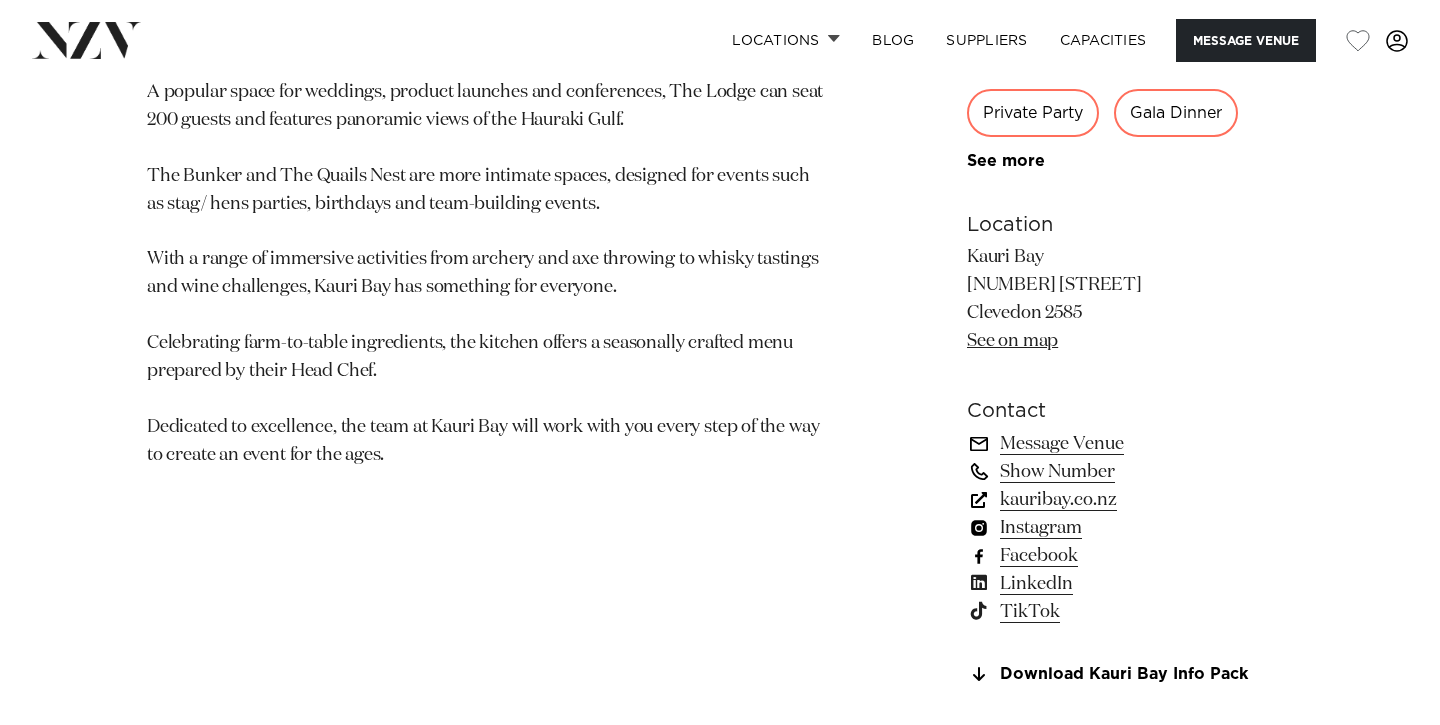 click on "Kauri Bay
777 Clevedon-Kawakawa Road
Clevedon 2585
See on map" at bounding box center (1130, 300) 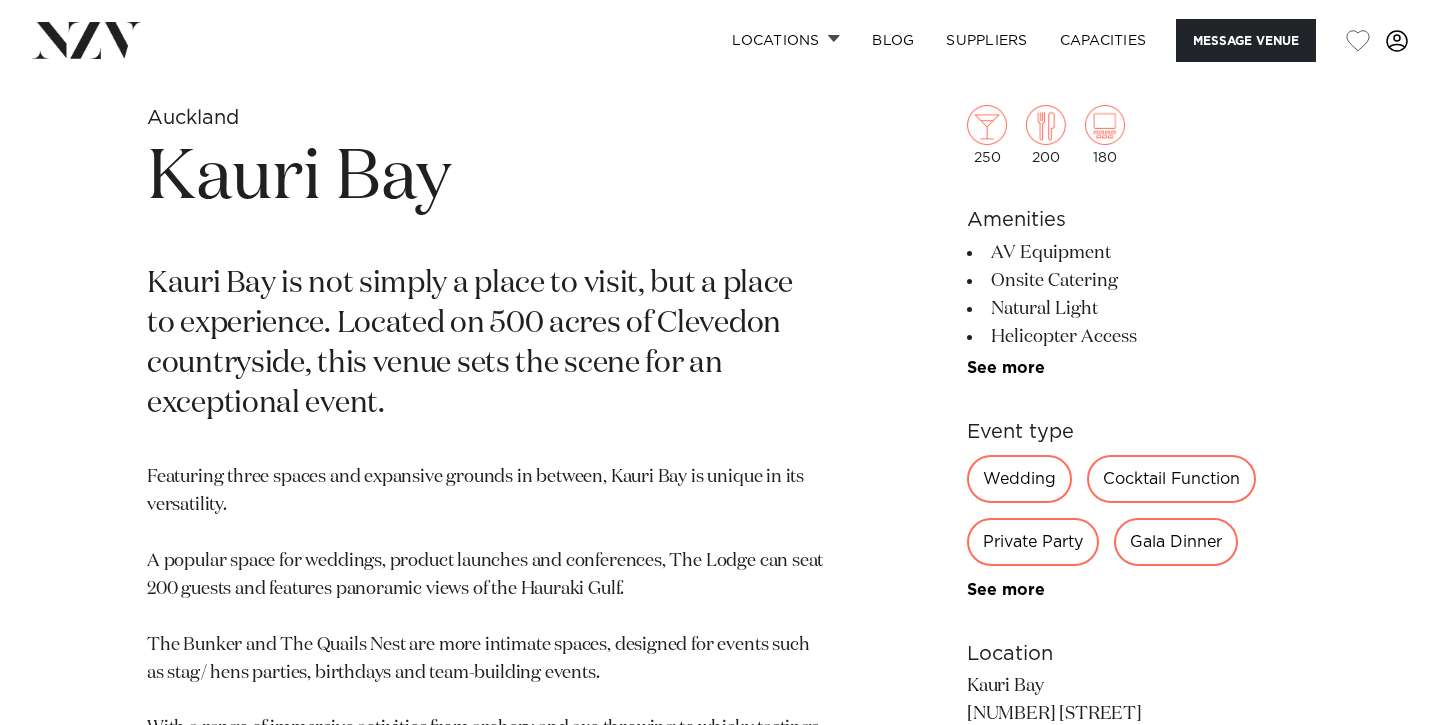 scroll, scrollTop: 722, scrollLeft: 0, axis: vertical 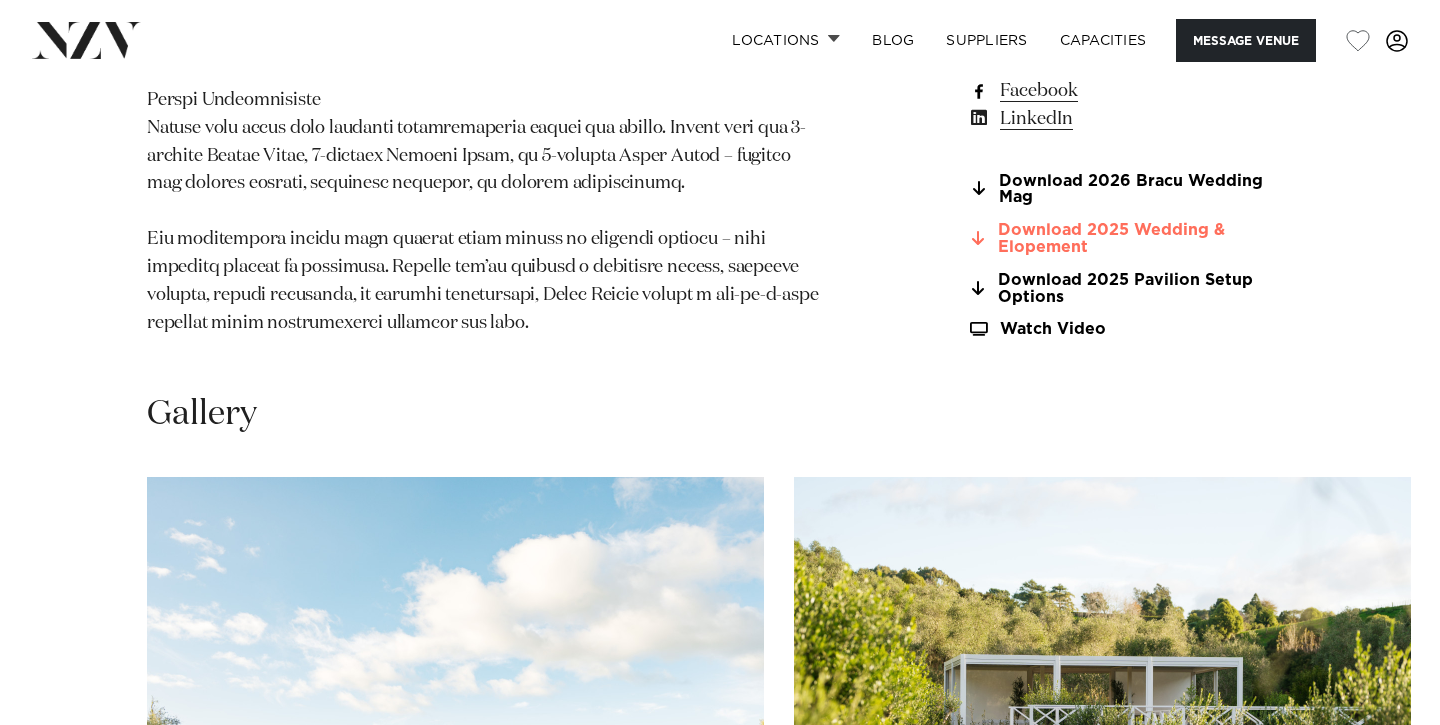 click at bounding box center [978, 238] 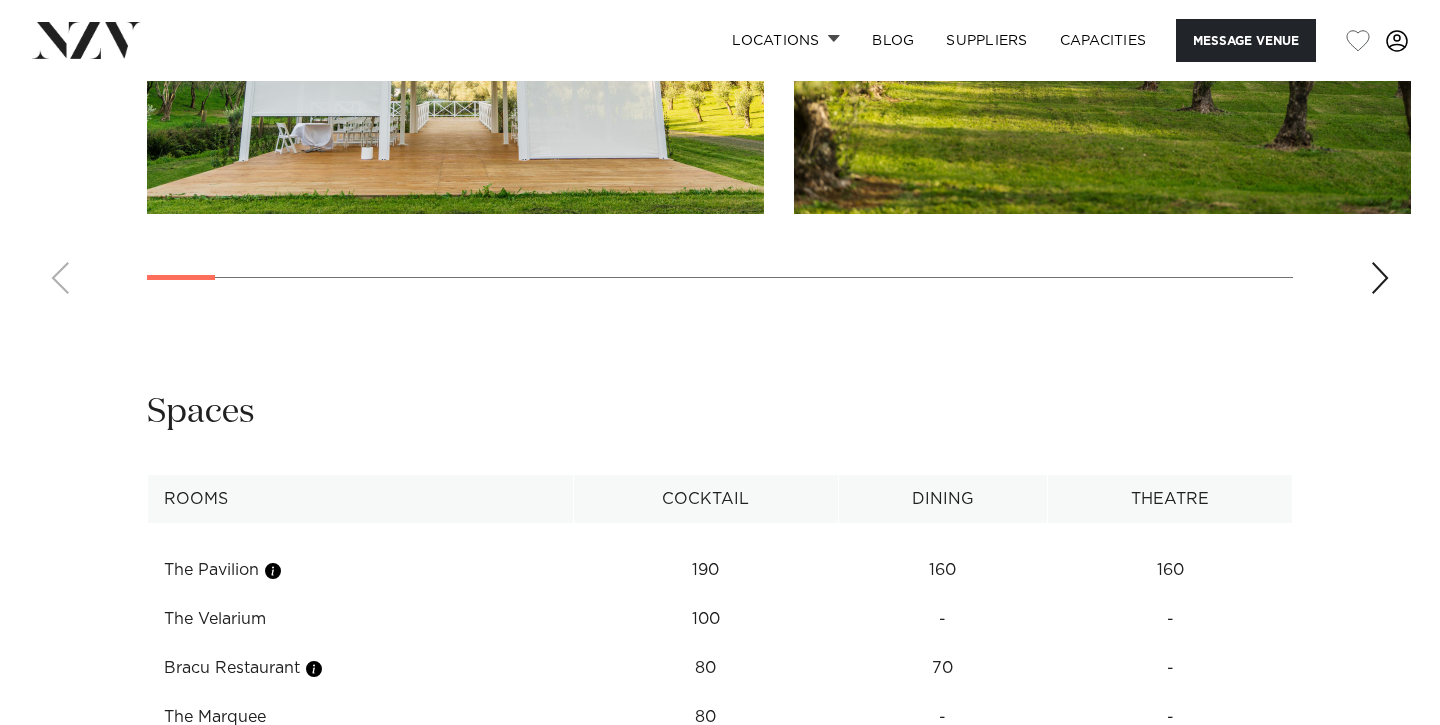 scroll, scrollTop: 2722, scrollLeft: 0, axis: vertical 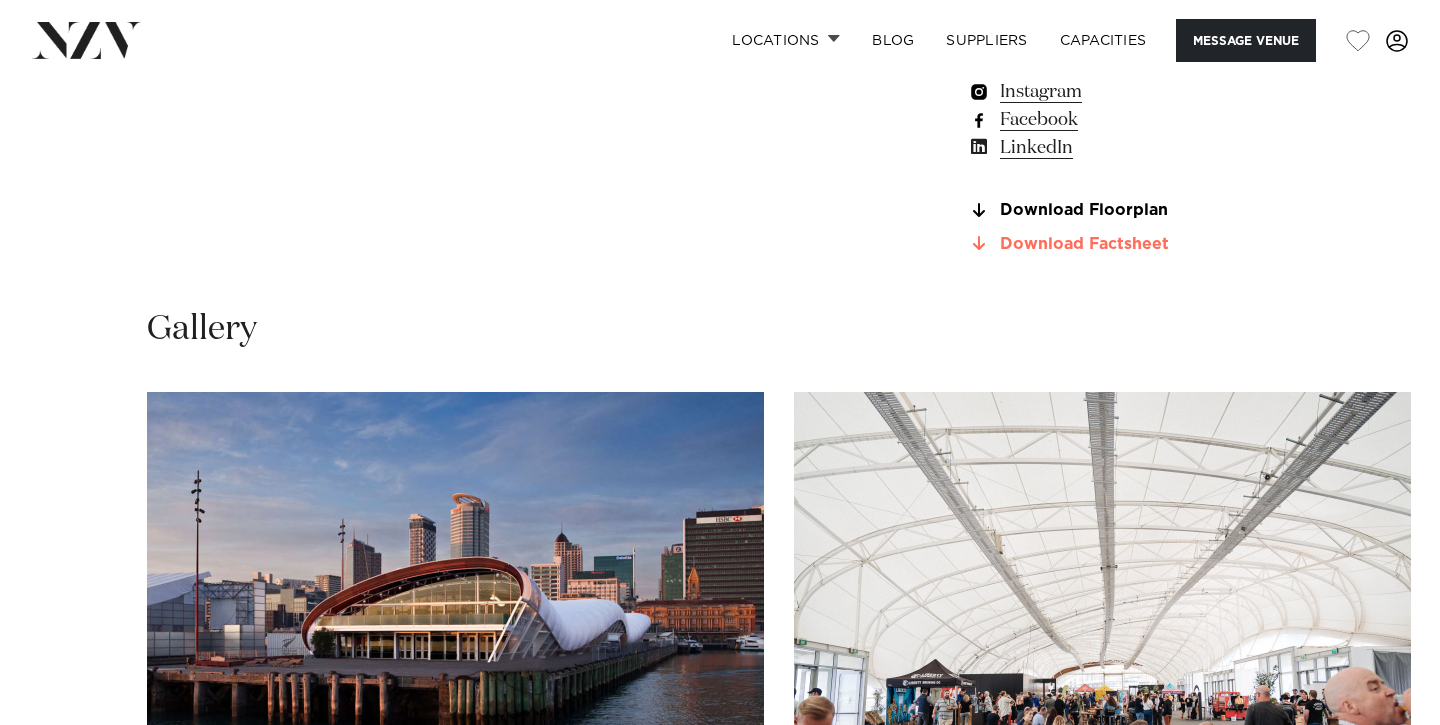 click at bounding box center (979, 243) 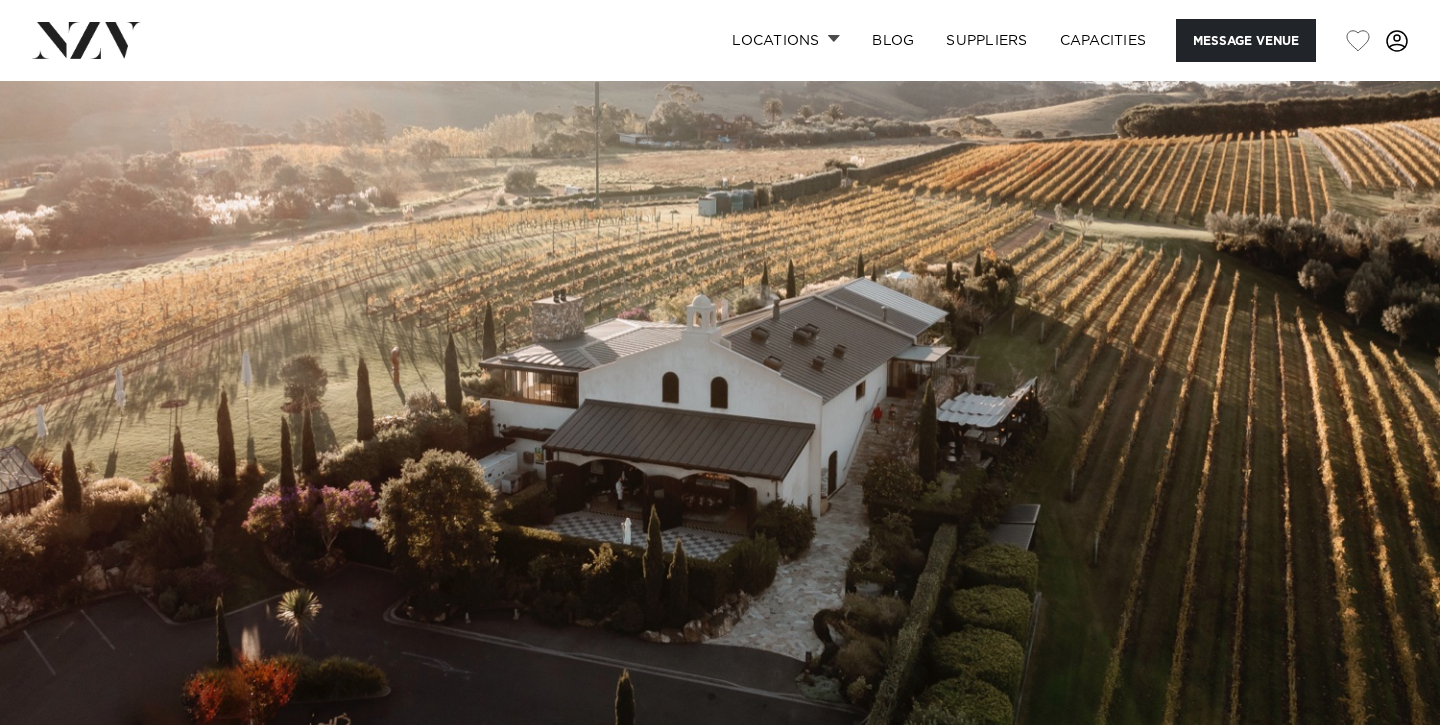 scroll, scrollTop: 0, scrollLeft: 0, axis: both 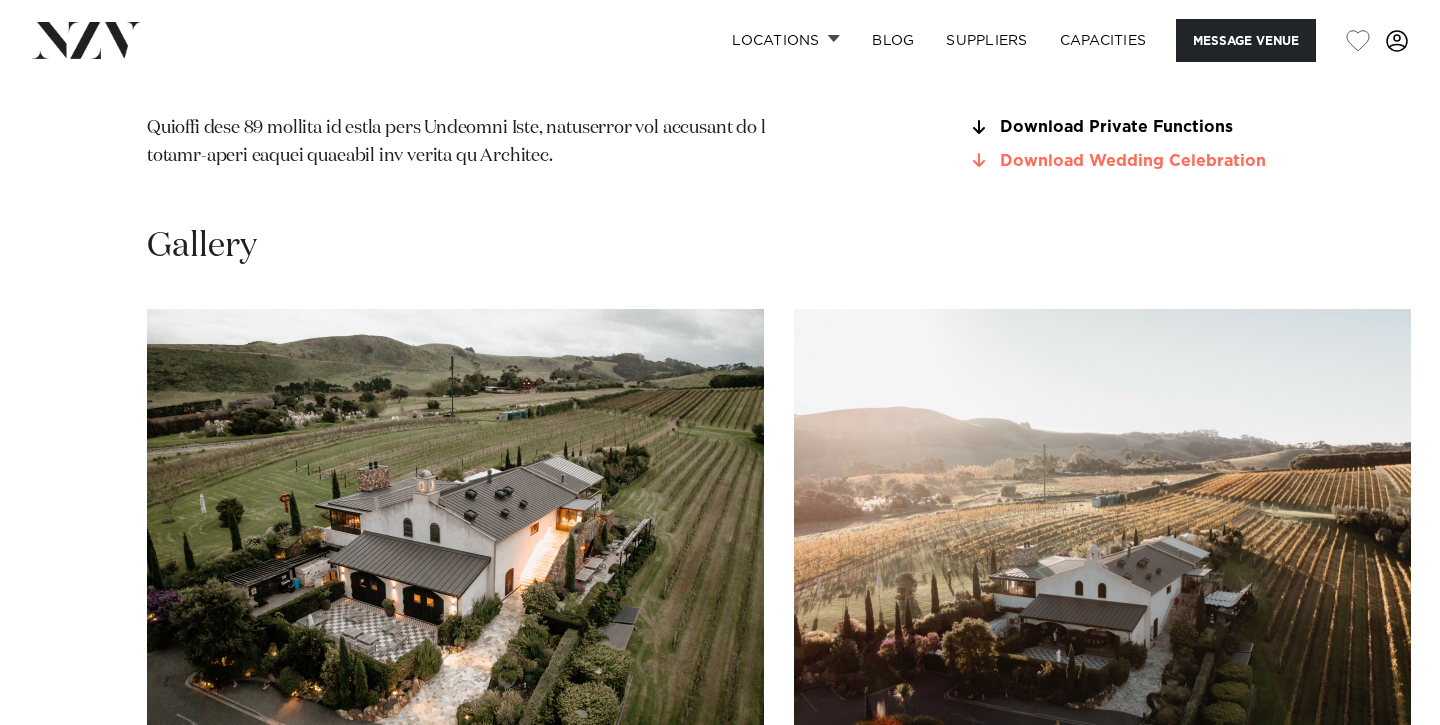 click at bounding box center (979, 161) 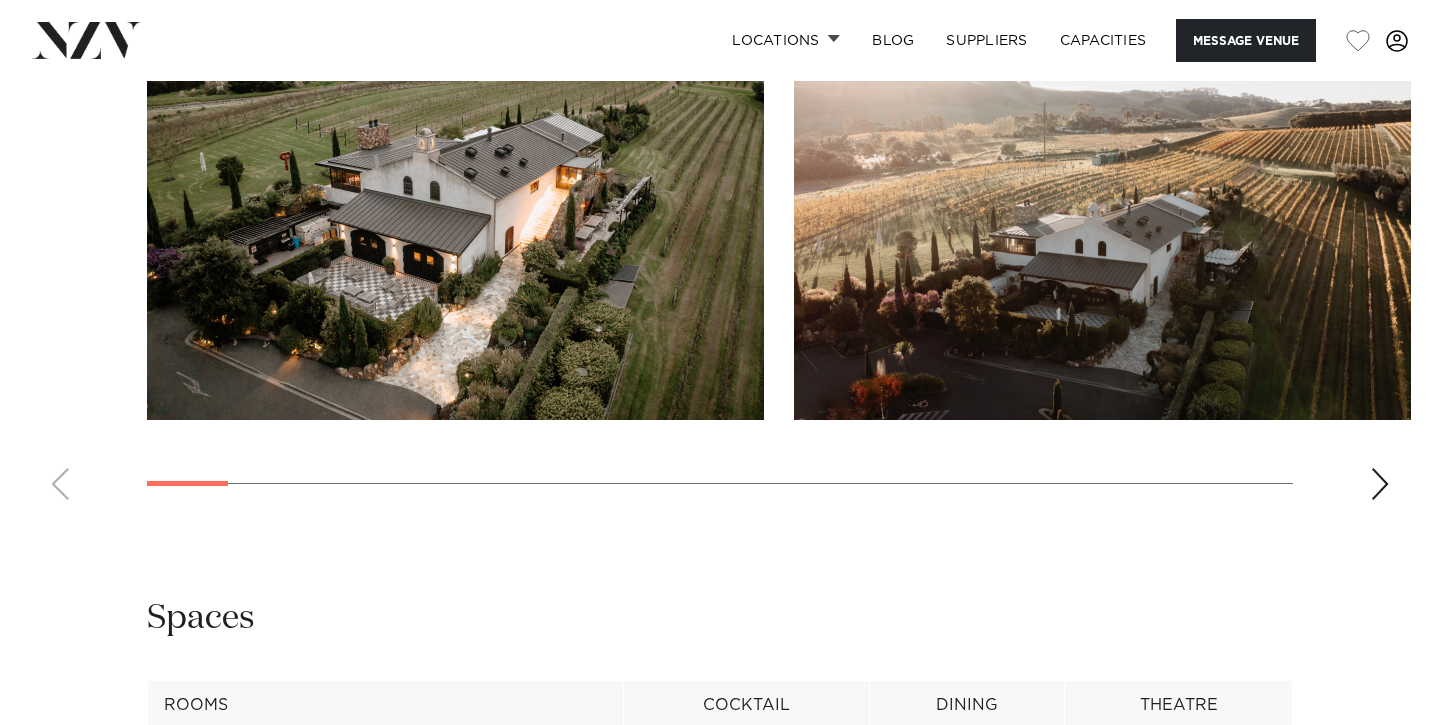 scroll, scrollTop: 2178, scrollLeft: 0, axis: vertical 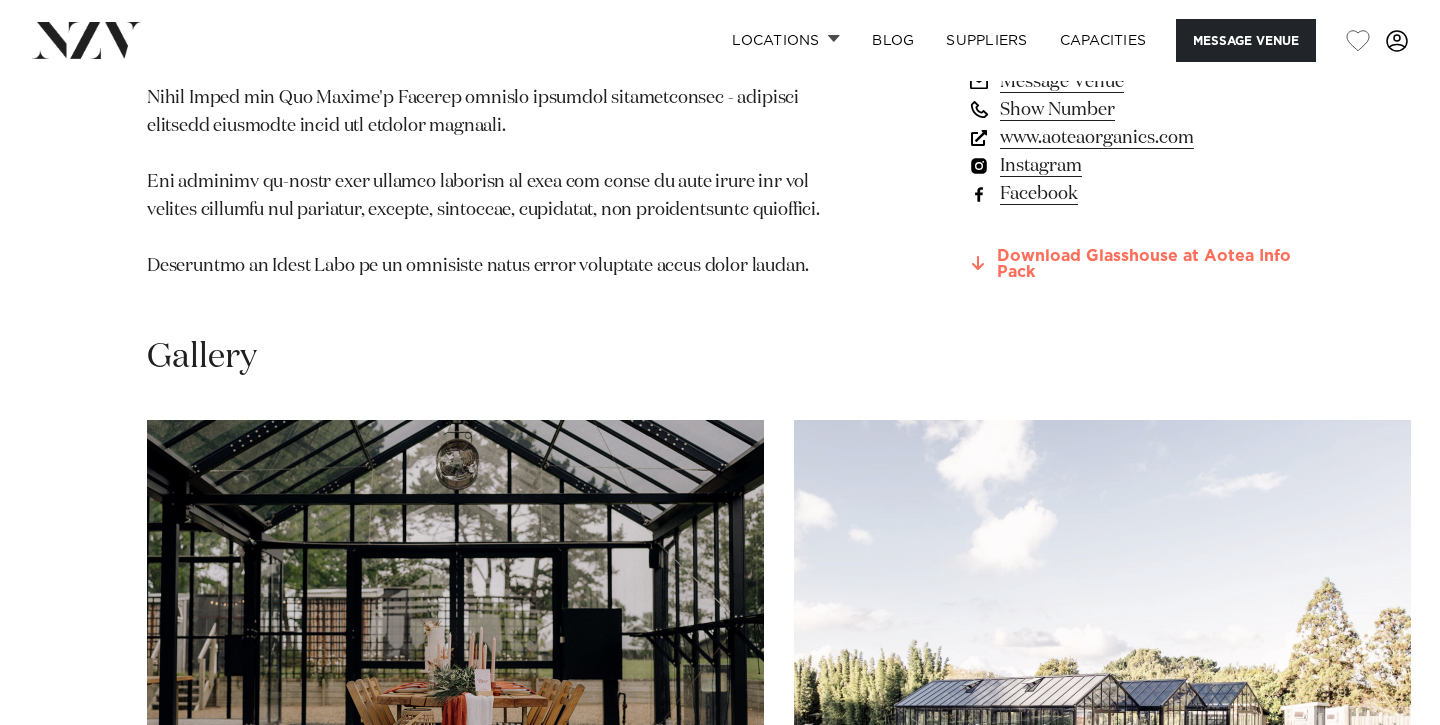 click on "Download Glasshouse at Aotea Info Pack" at bounding box center (1130, 264) 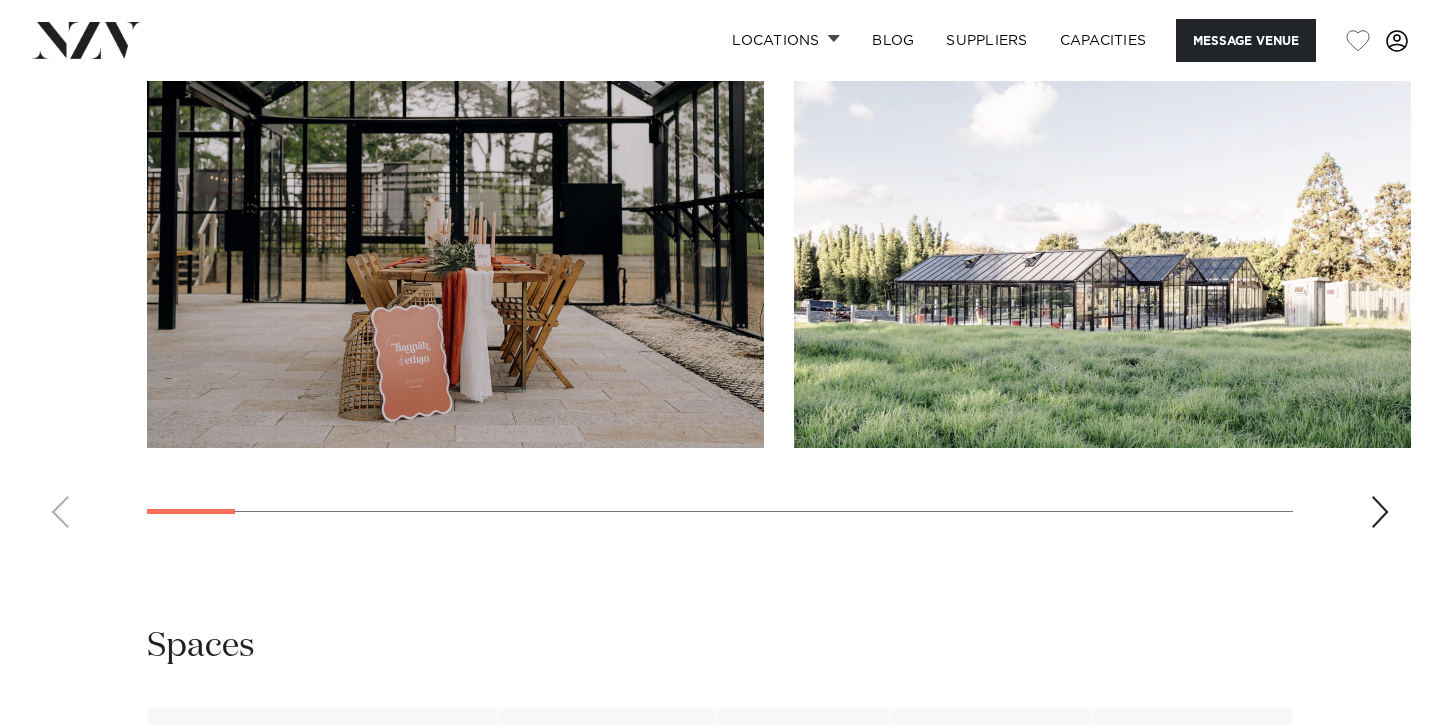 scroll, scrollTop: 2081, scrollLeft: 0, axis: vertical 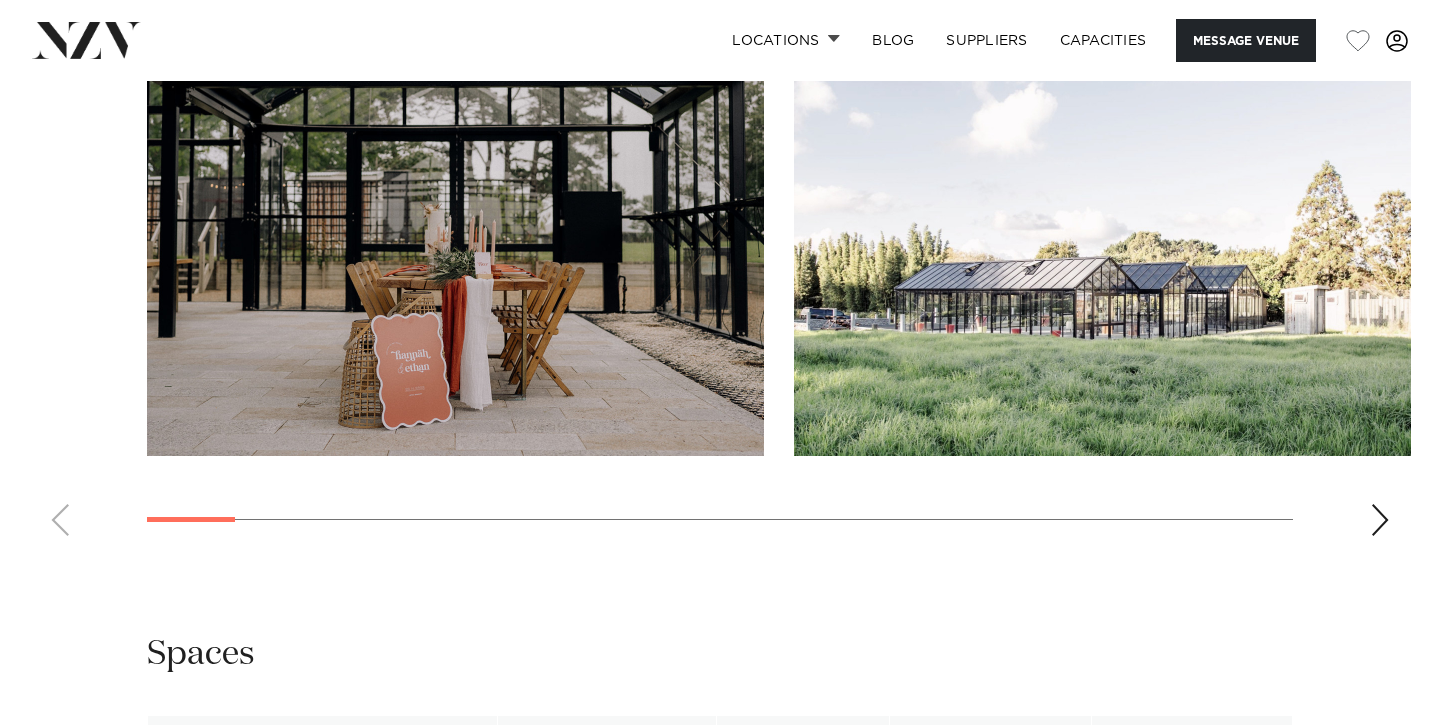 click at bounding box center (720, 277) 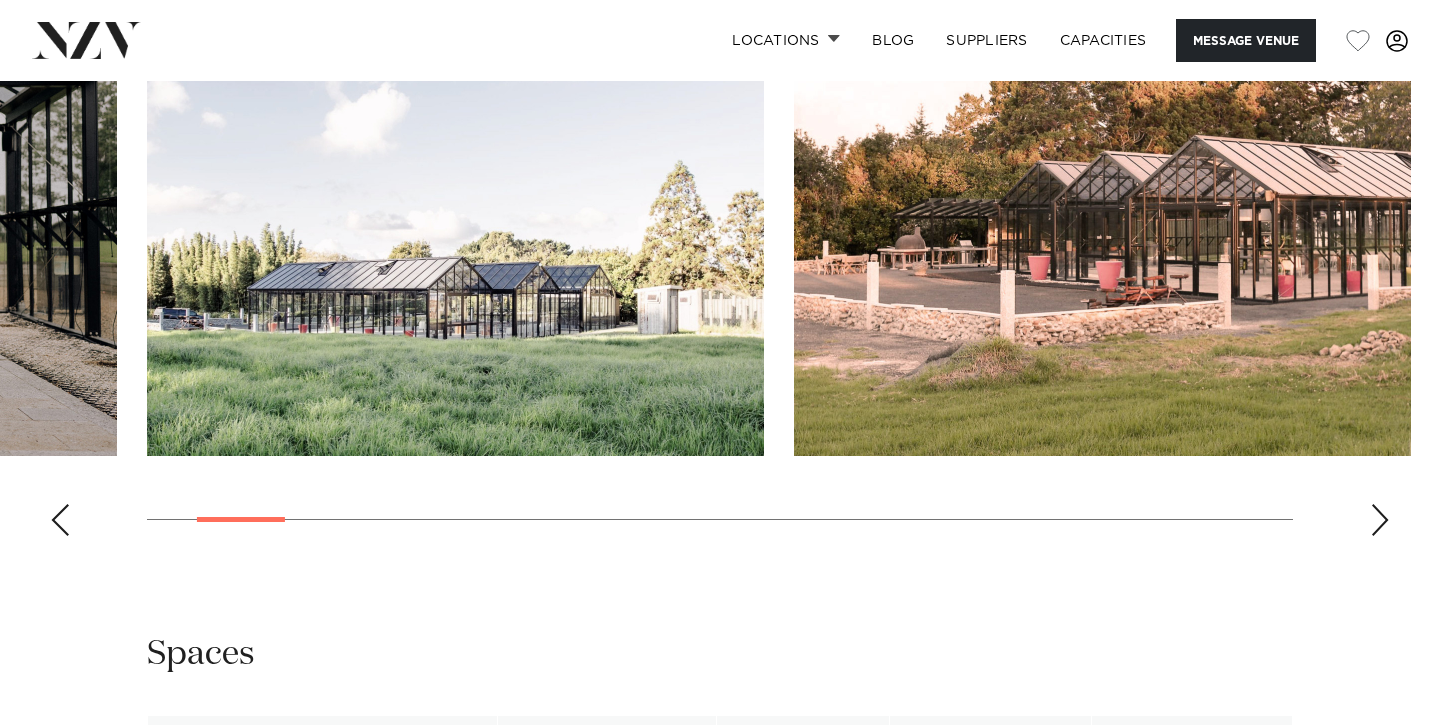 click at bounding box center (1380, 520) 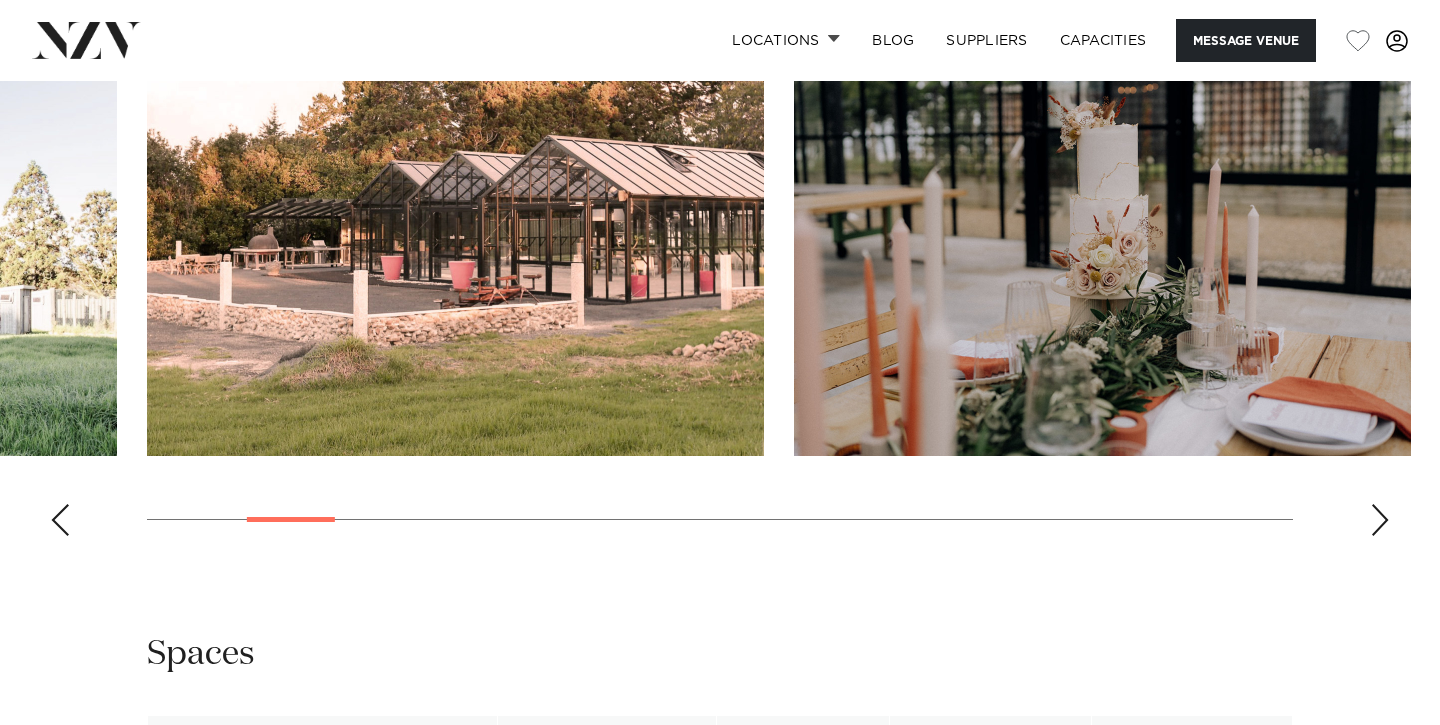 click at bounding box center (1380, 520) 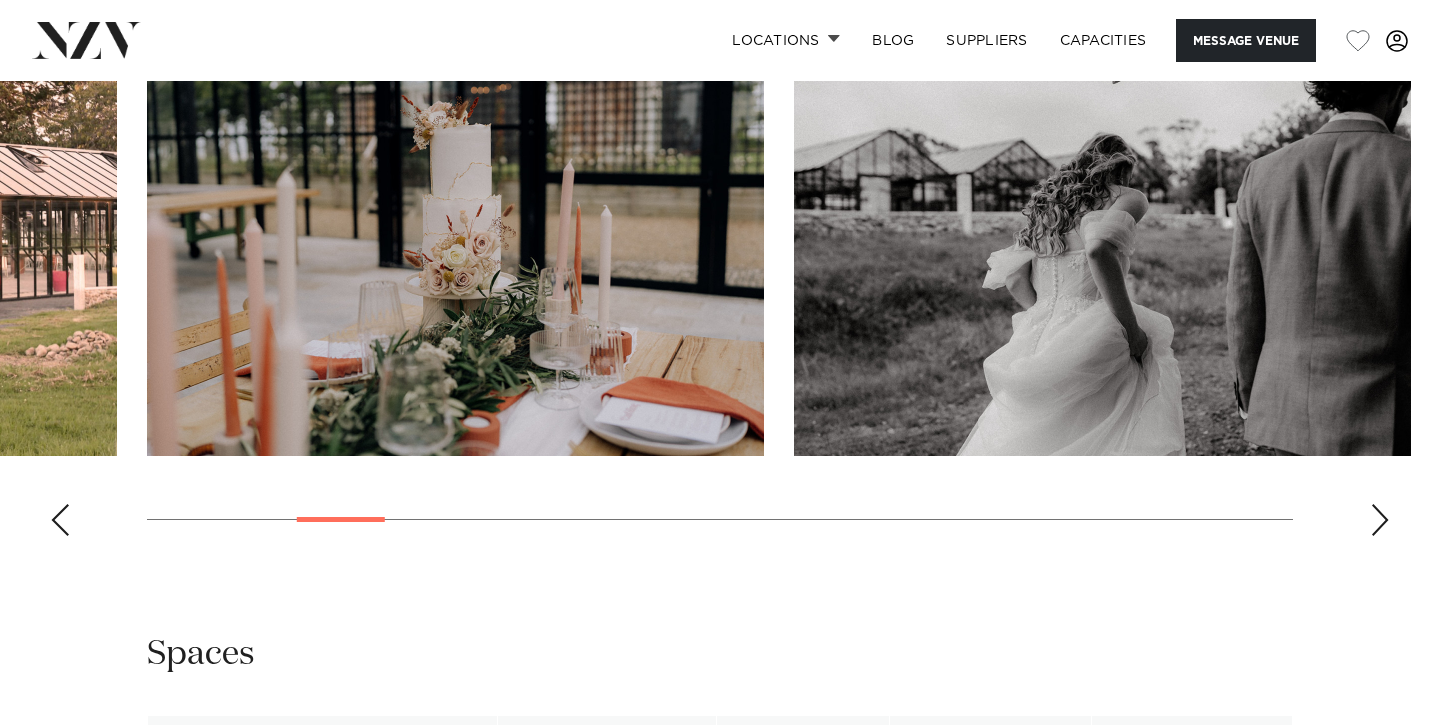 click at bounding box center [1380, 520] 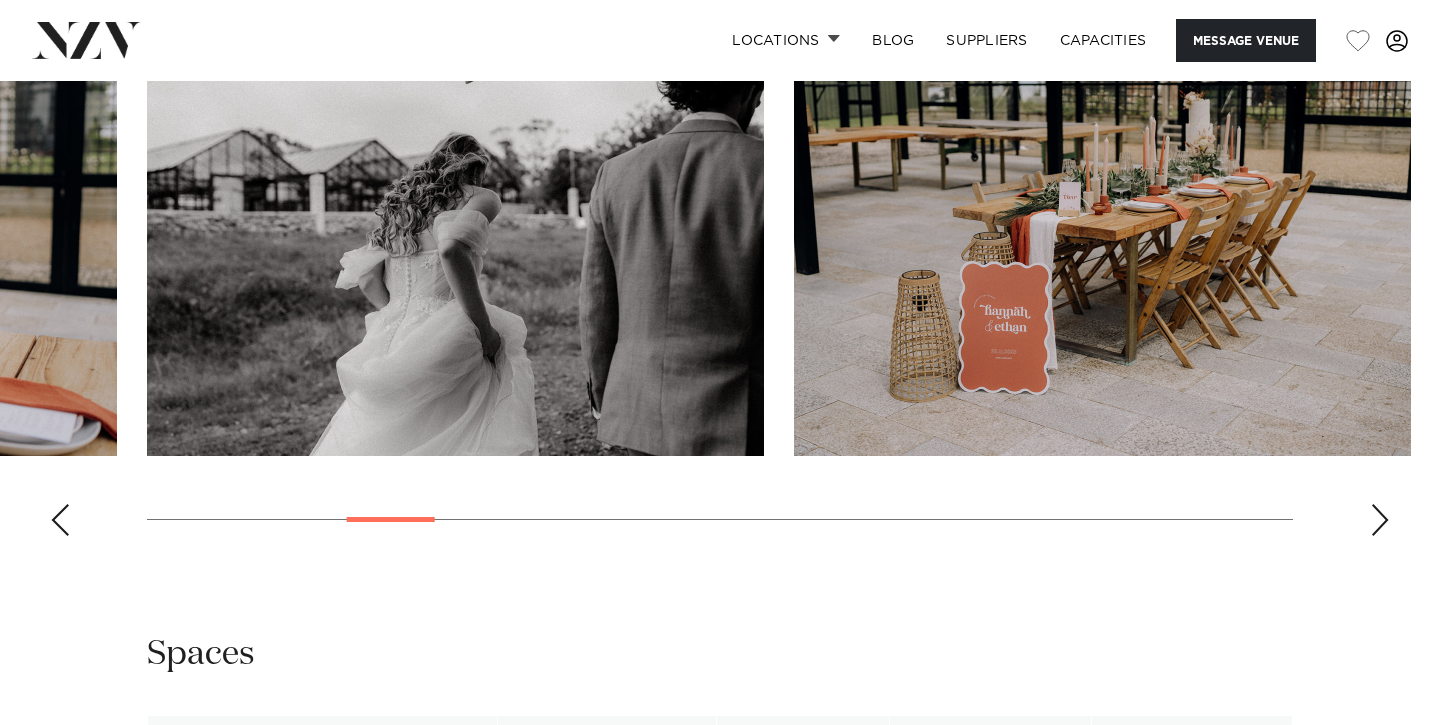click at bounding box center (1380, 520) 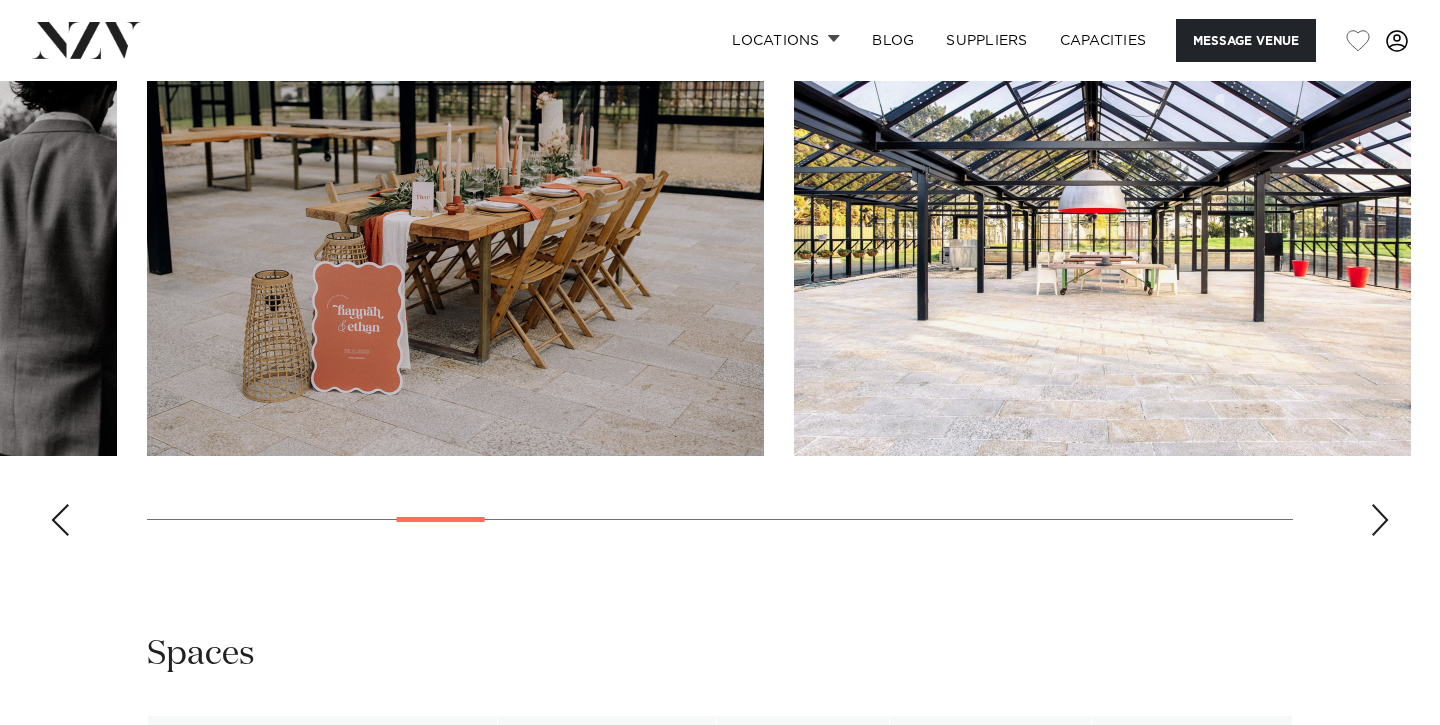 click at bounding box center [1380, 520] 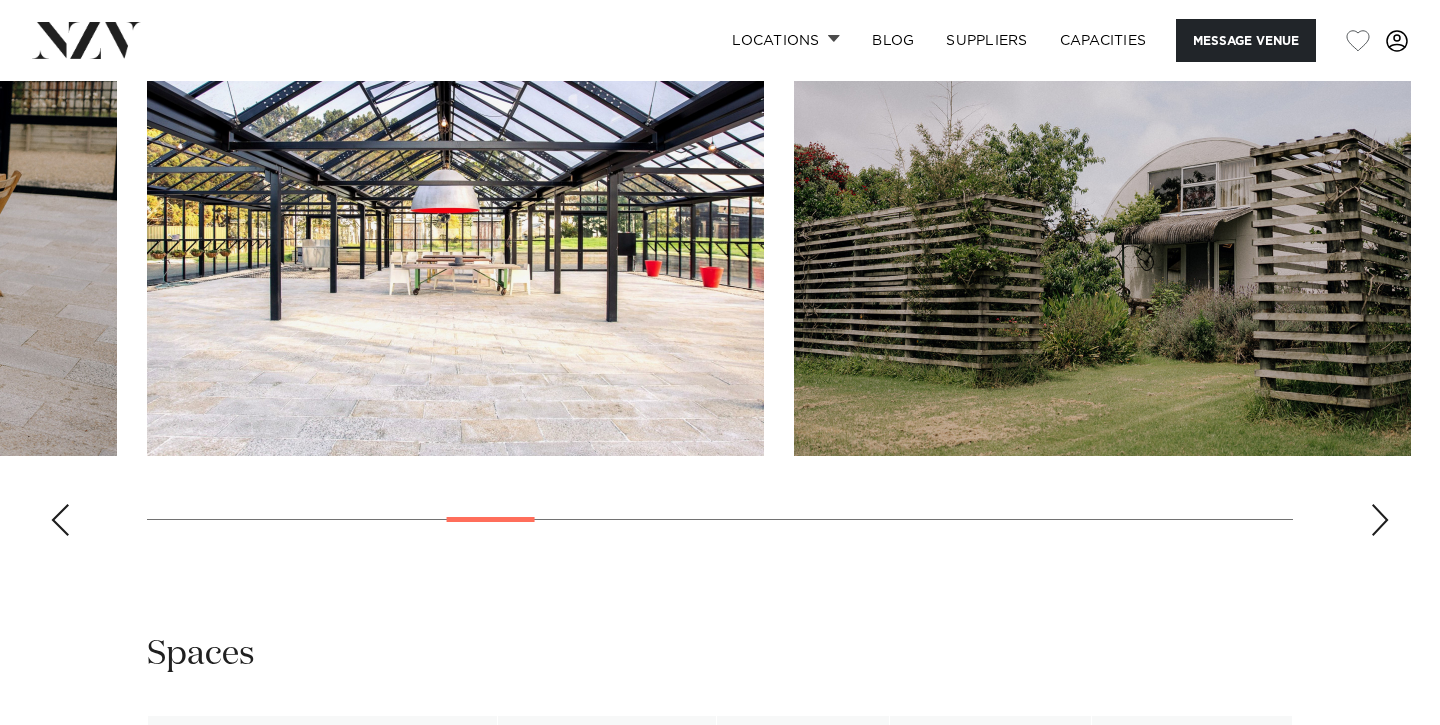 click at bounding box center [1380, 520] 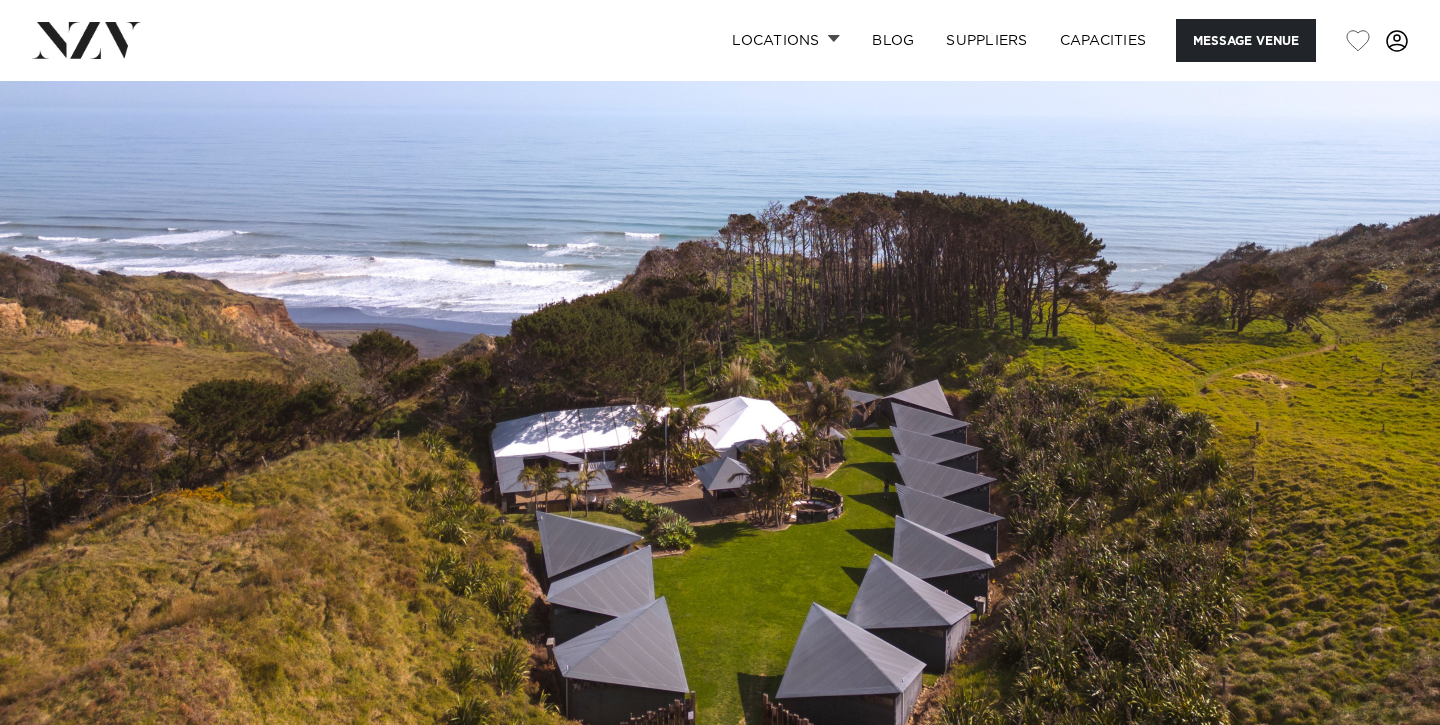 scroll, scrollTop: 0, scrollLeft: 0, axis: both 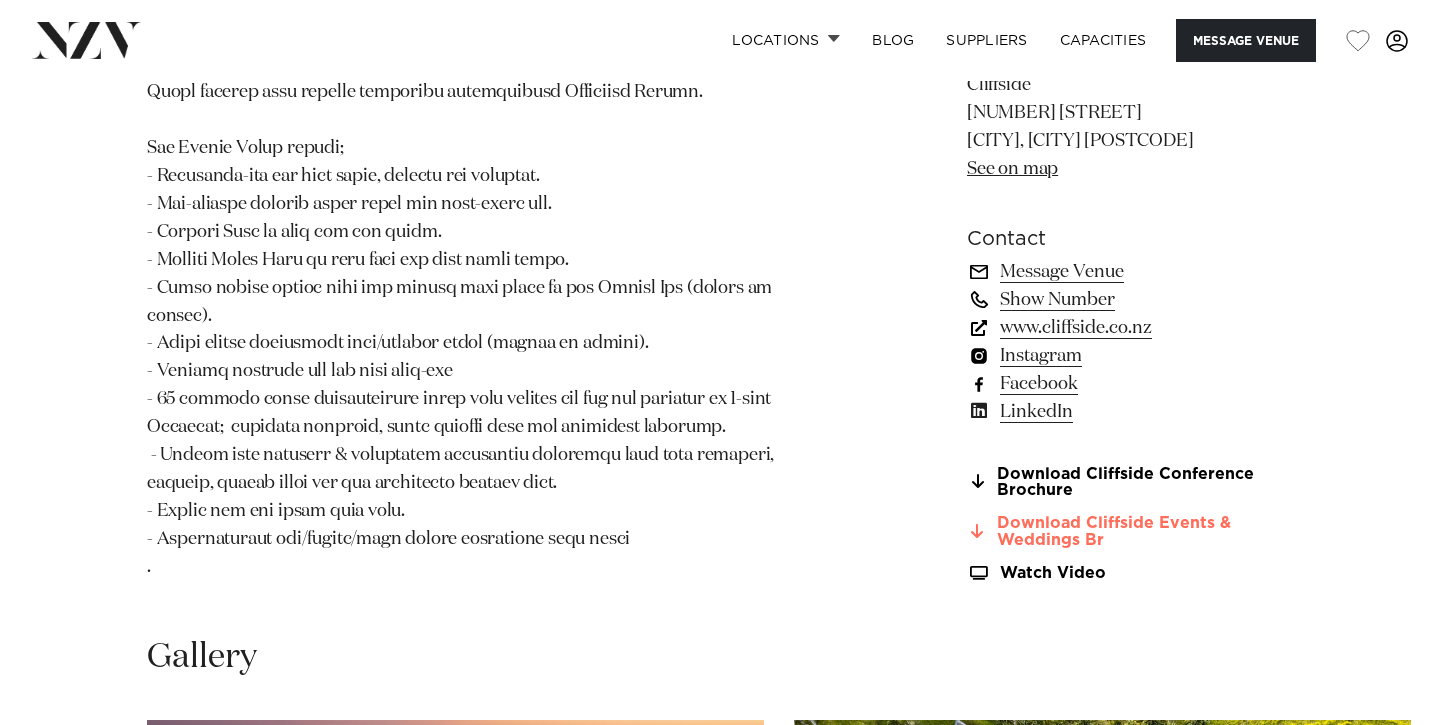 click on "Download Cliffside Events & Weddings Br" at bounding box center [1130, 532] 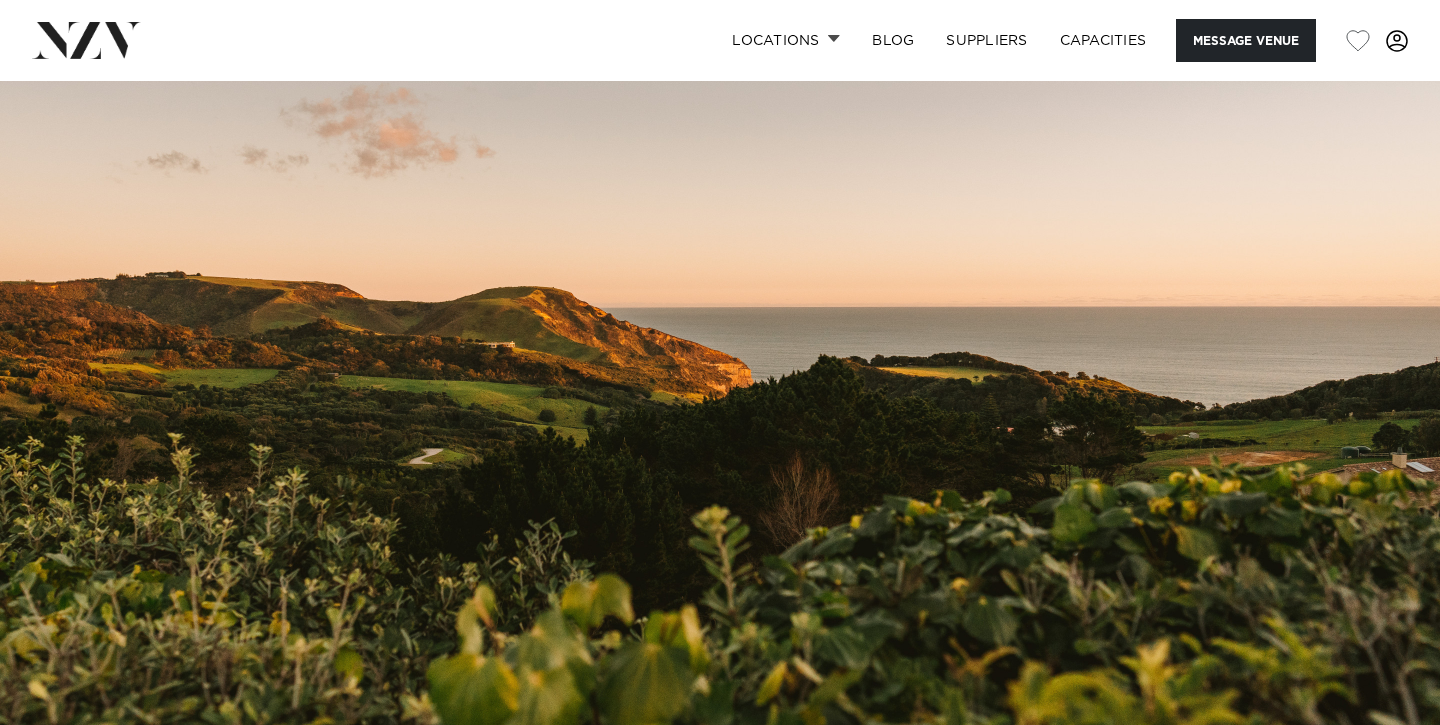 scroll, scrollTop: 0, scrollLeft: 0, axis: both 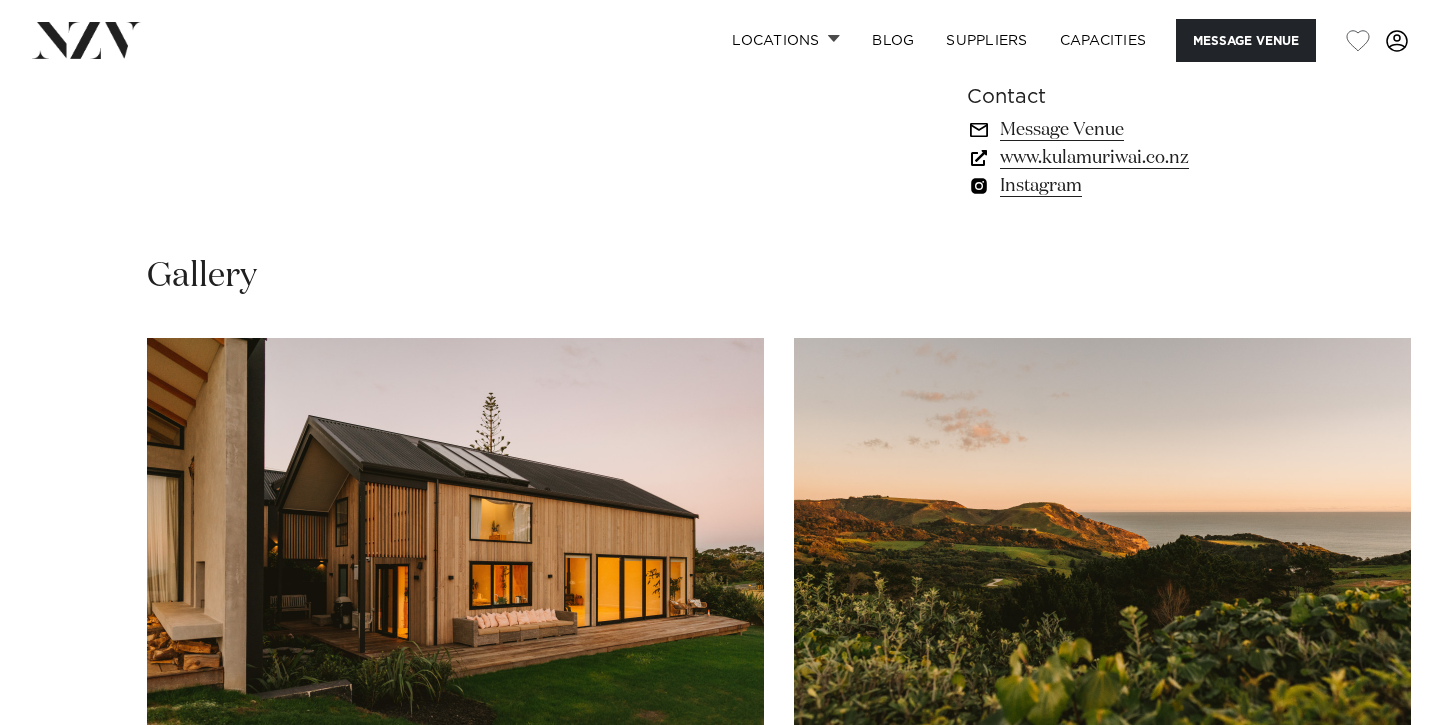 click on "www.kulamuriwai.co.nz" at bounding box center (1130, 158) 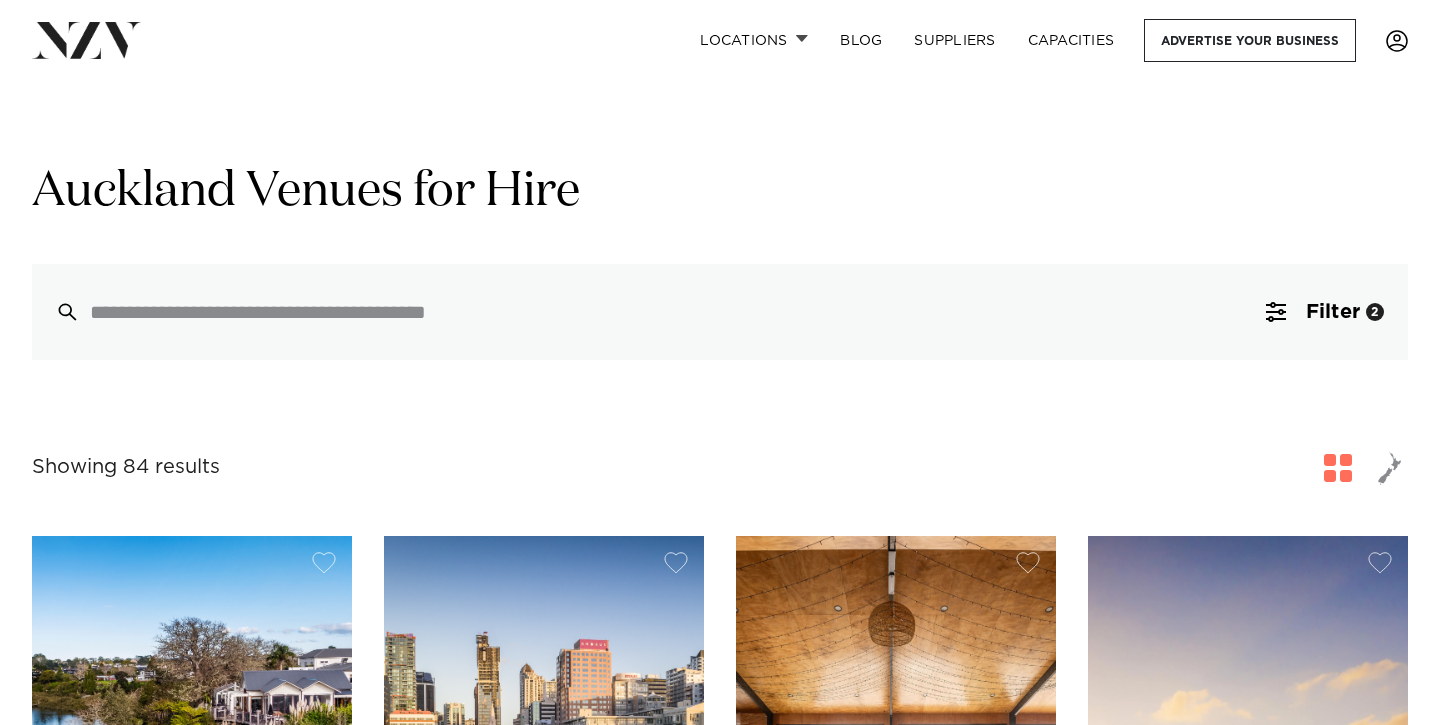 scroll, scrollTop: 0, scrollLeft: 0, axis: both 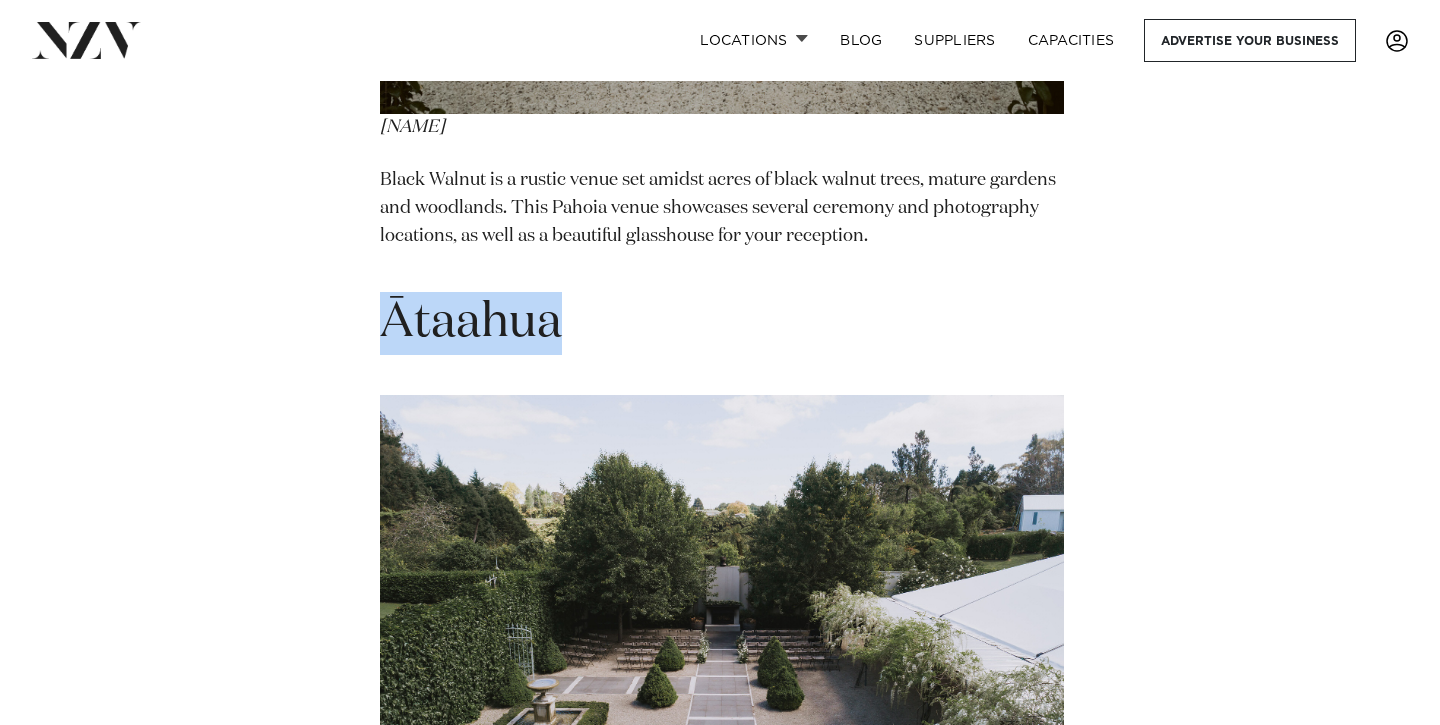 drag, startPoint x: 584, startPoint y: 331, endPoint x: 381, endPoint y: 331, distance: 203 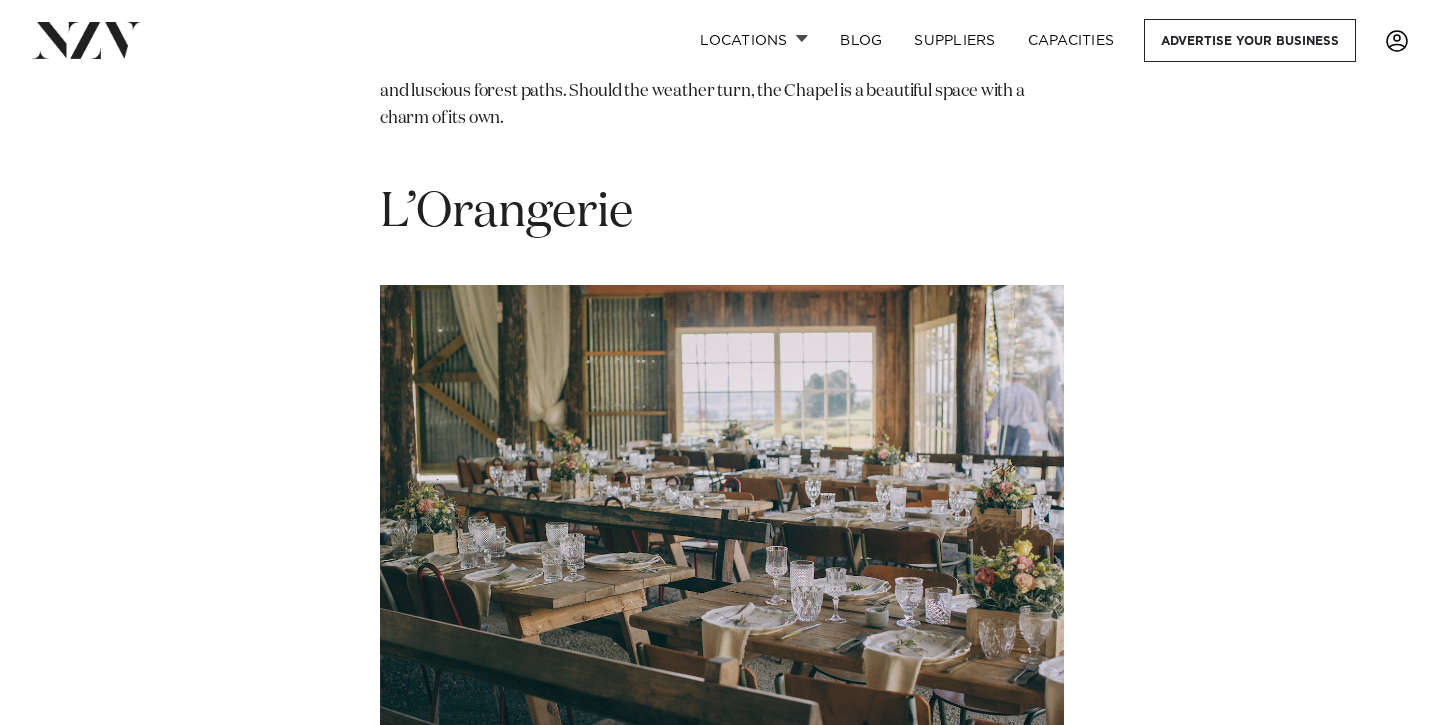 scroll, scrollTop: 9266, scrollLeft: 0, axis: vertical 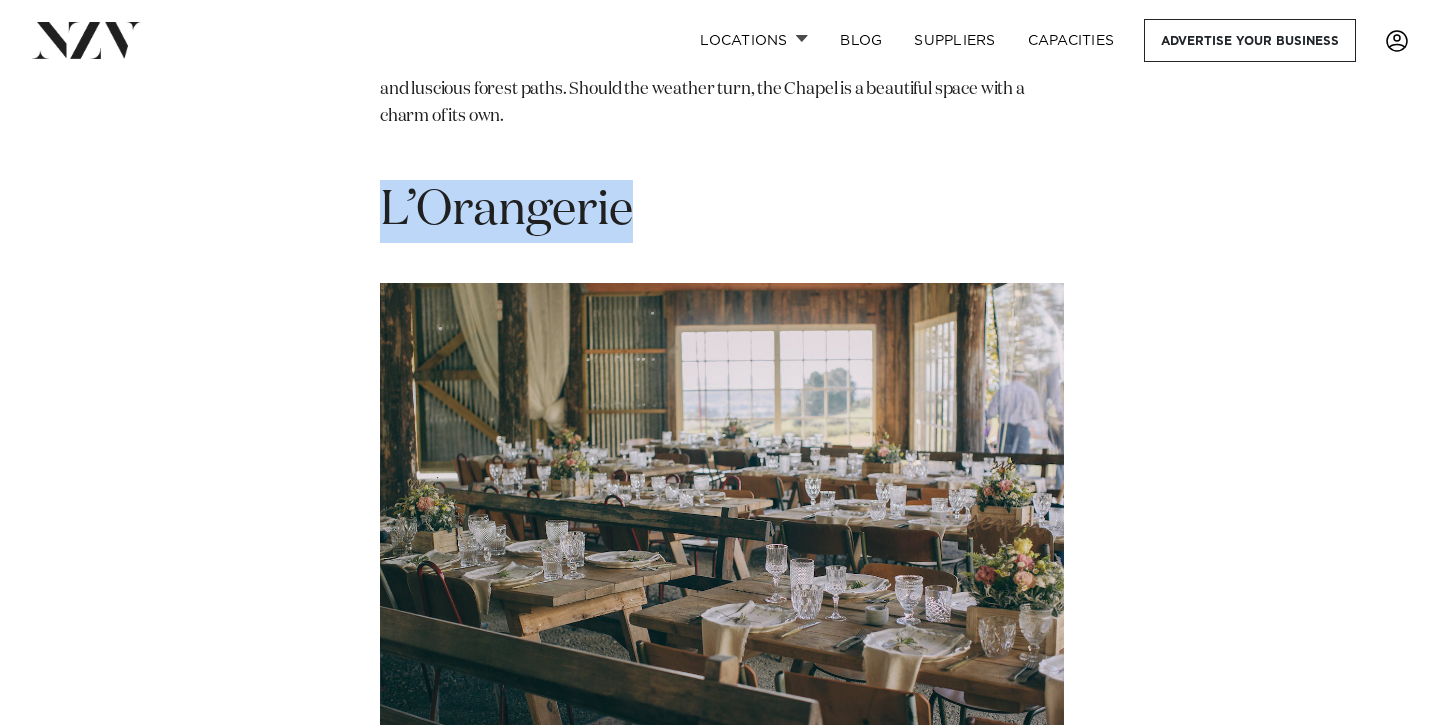 drag, startPoint x: 644, startPoint y: 232, endPoint x: 380, endPoint y: 237, distance: 264.04733 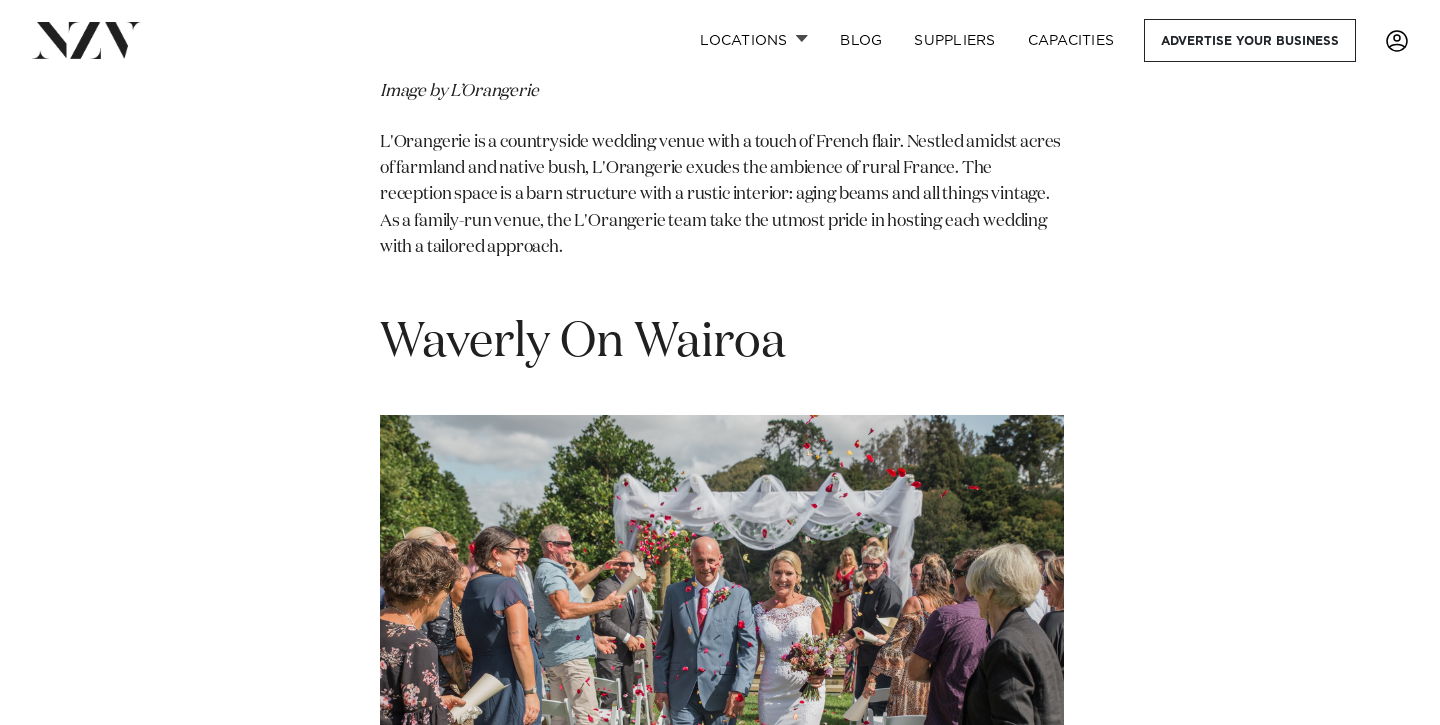 click at bounding box center [180, -901] 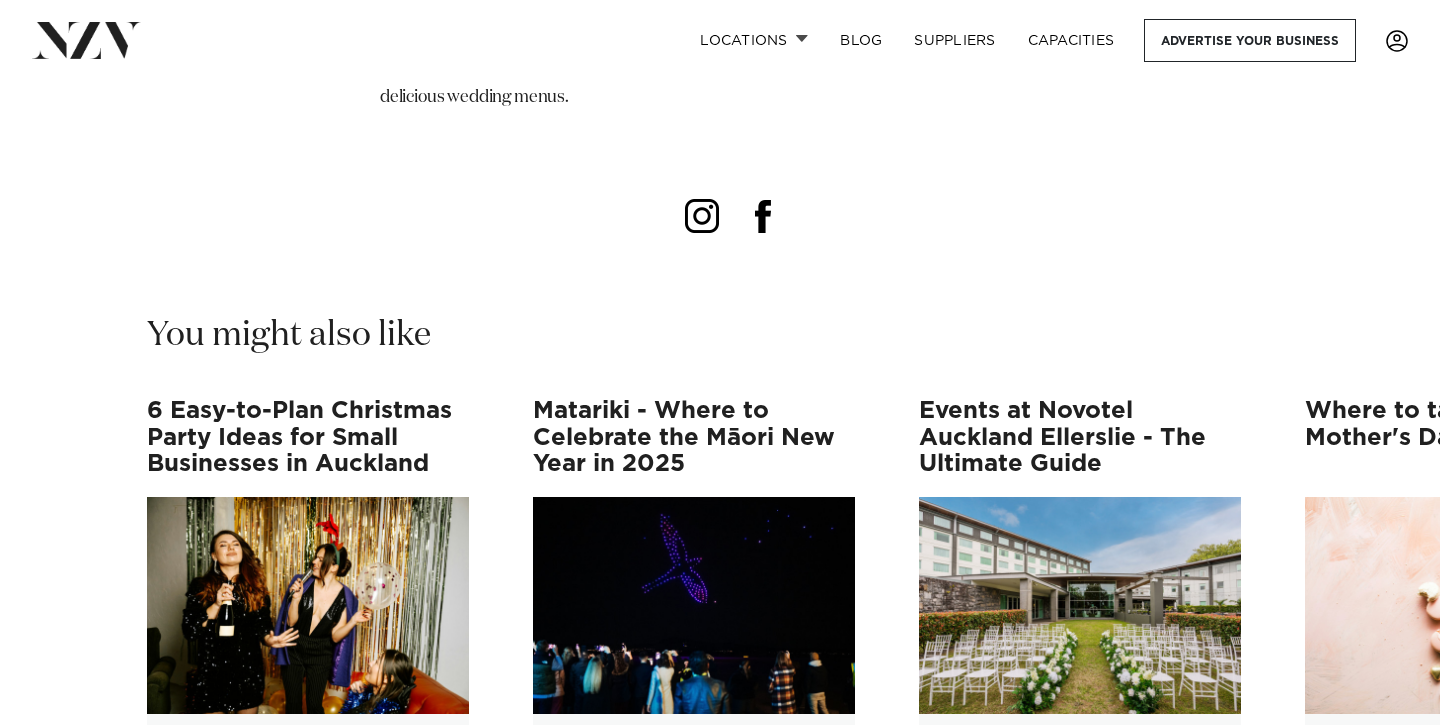 scroll, scrollTop: 15369, scrollLeft: 0, axis: vertical 